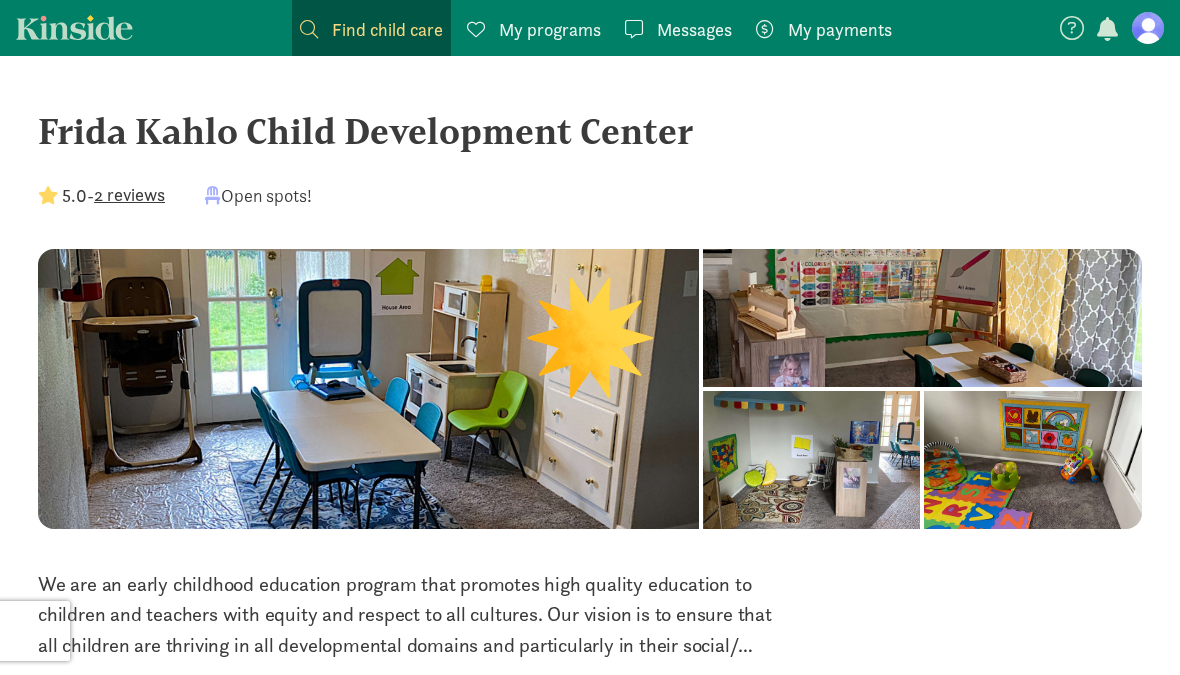 scroll, scrollTop: 0, scrollLeft: 0, axis: both 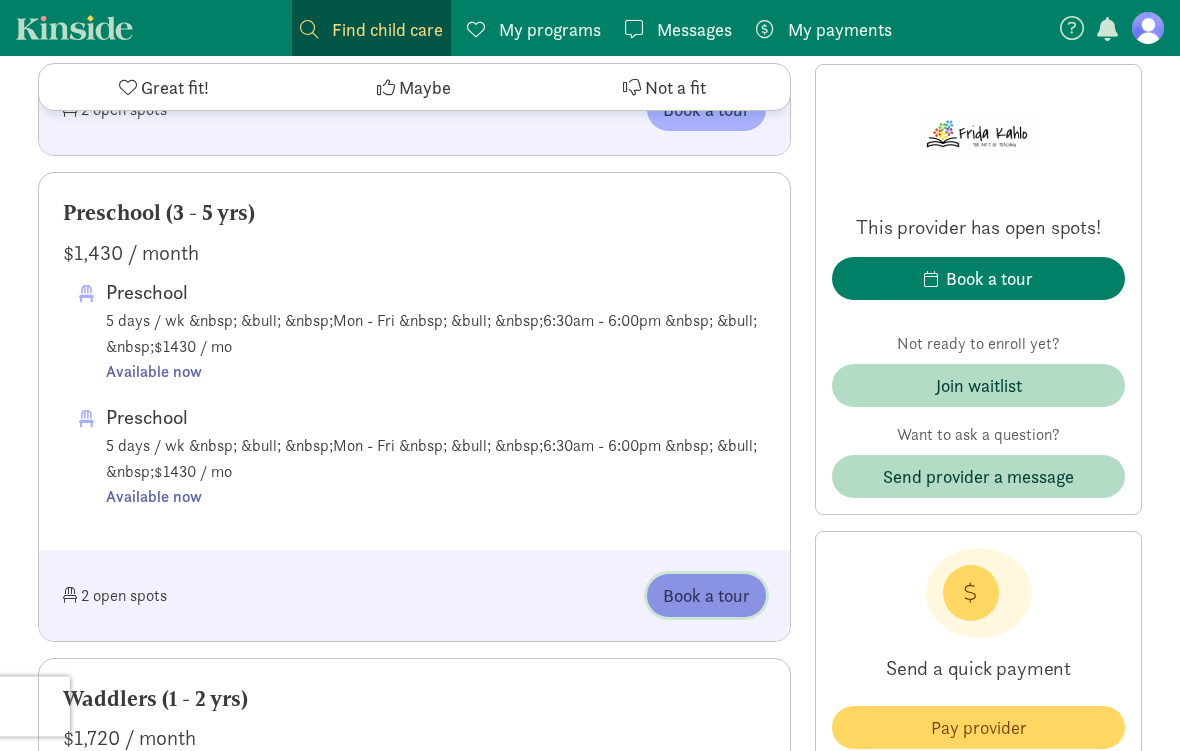 click on "Book a tour" 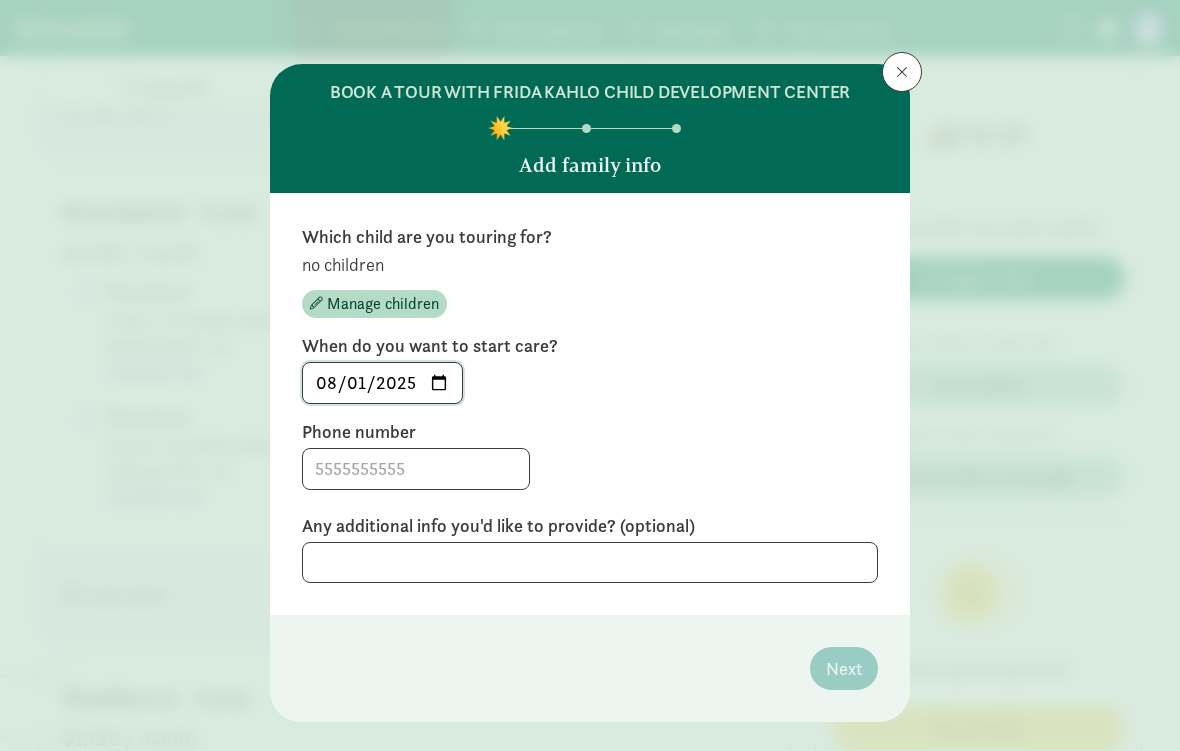 click on "2025-08-01" 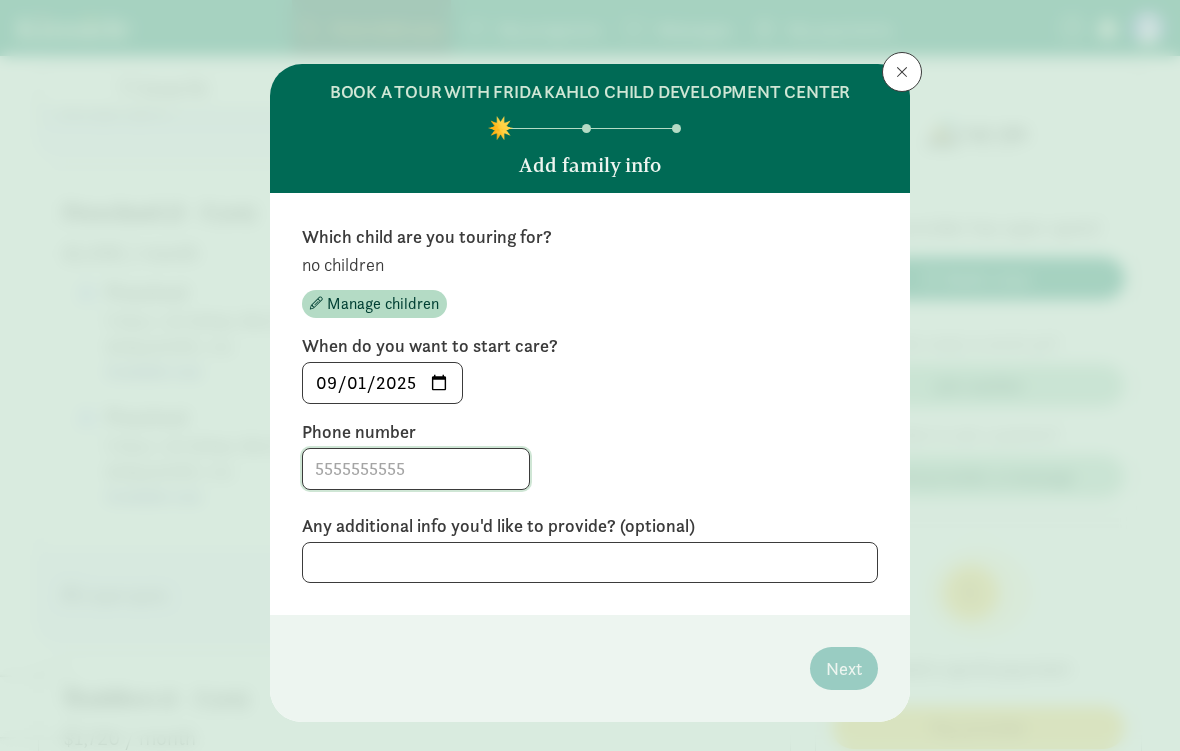 click 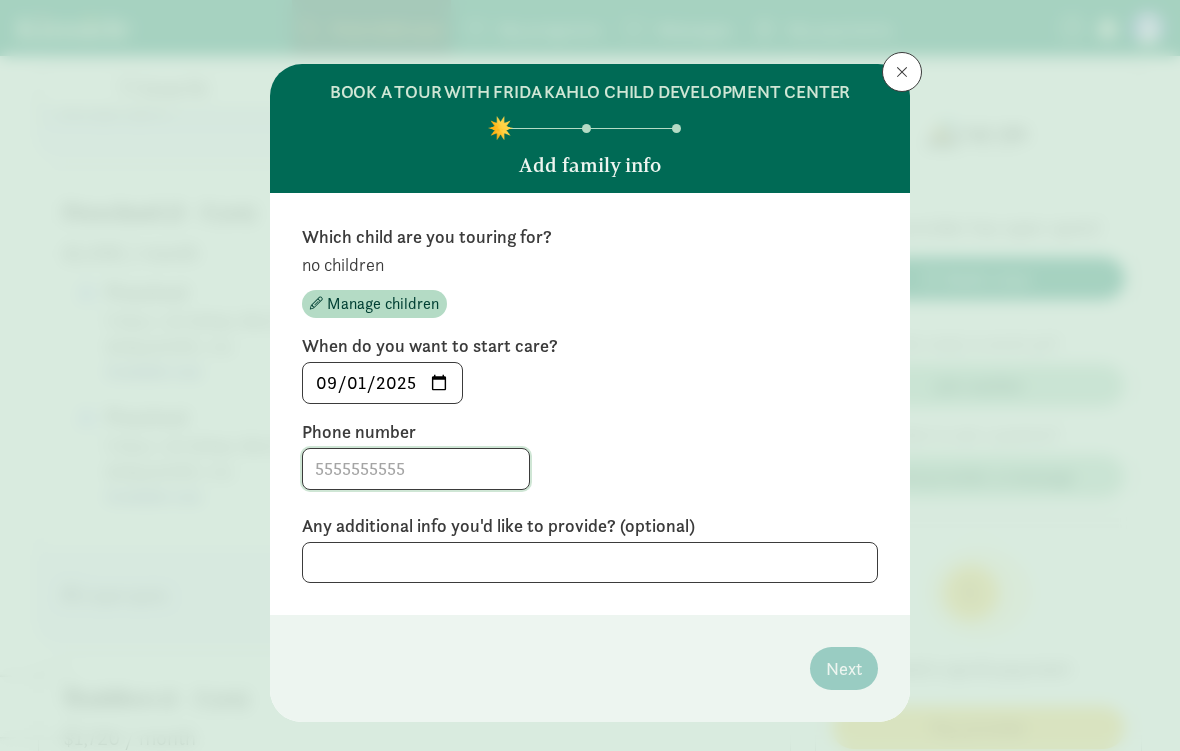 scroll, scrollTop: 1463, scrollLeft: 0, axis: vertical 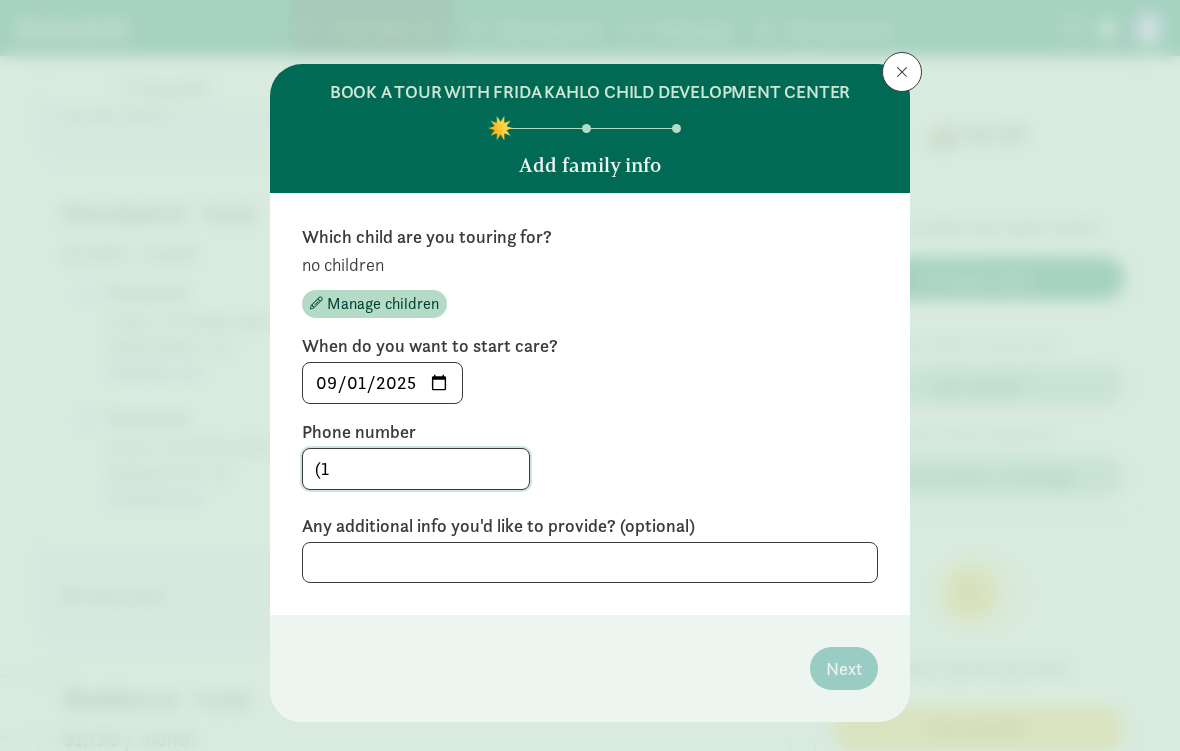 type on "(" 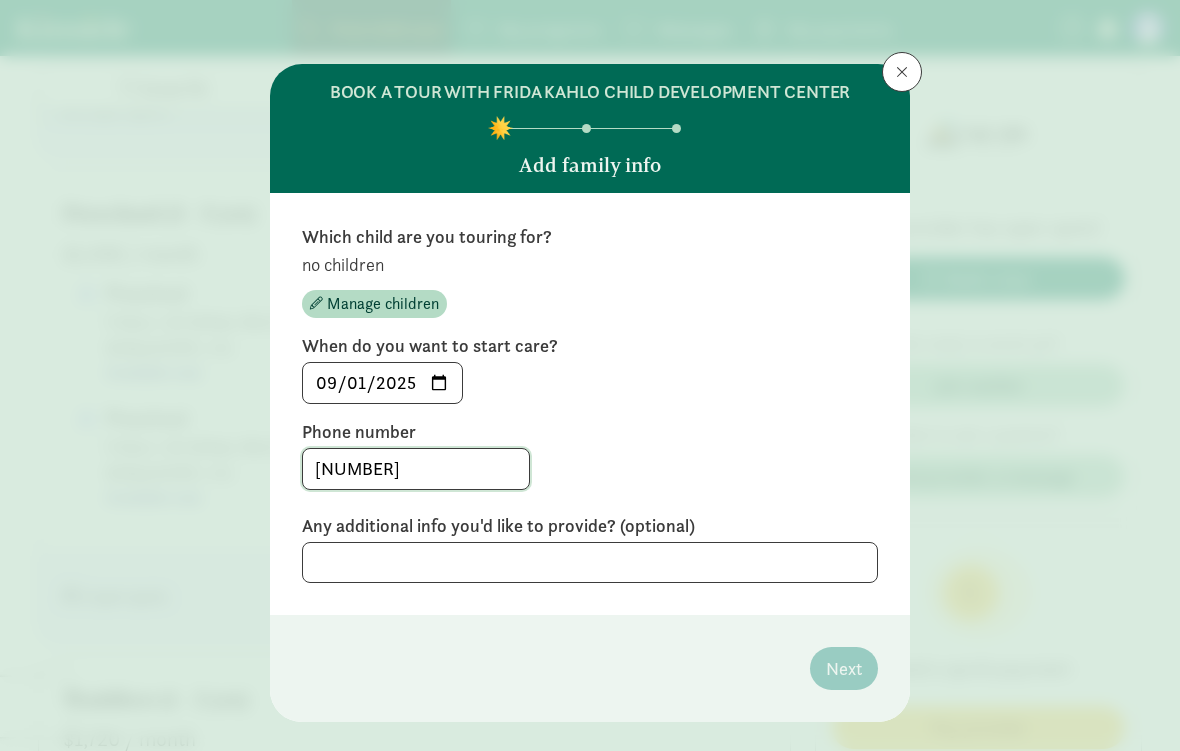 type on "9108139454" 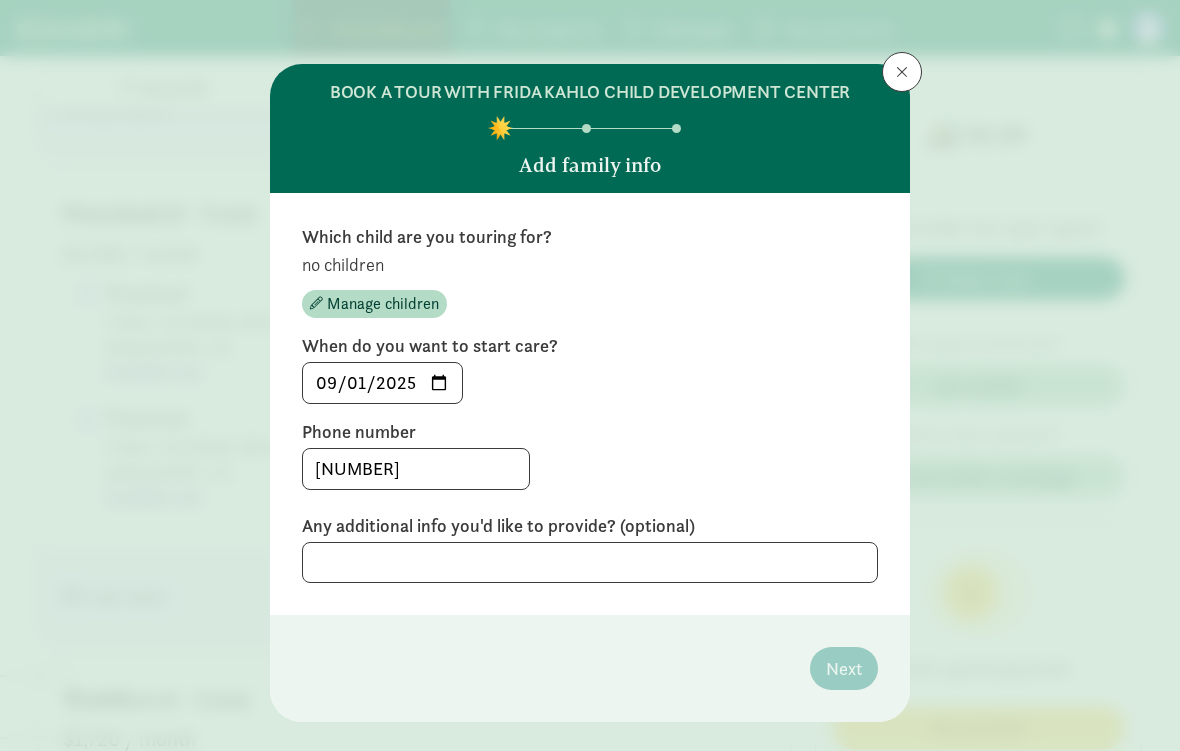 click at bounding box center [590, 562] 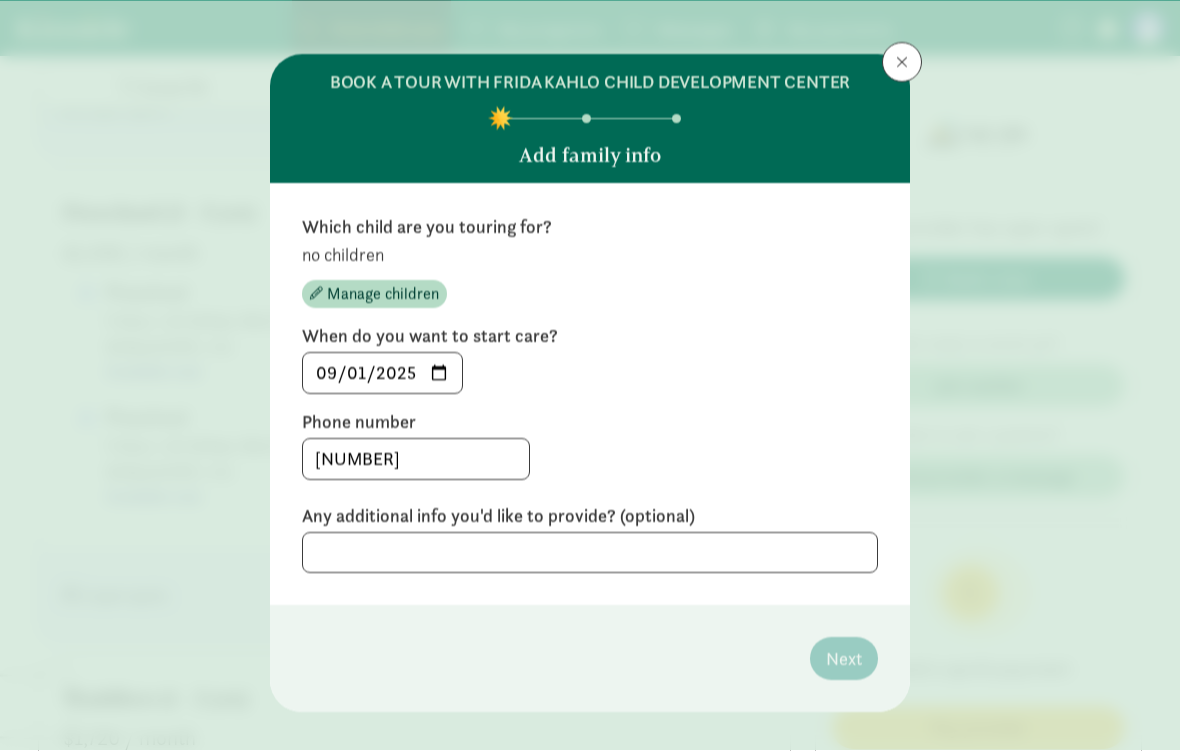 scroll, scrollTop: 9, scrollLeft: 0, axis: vertical 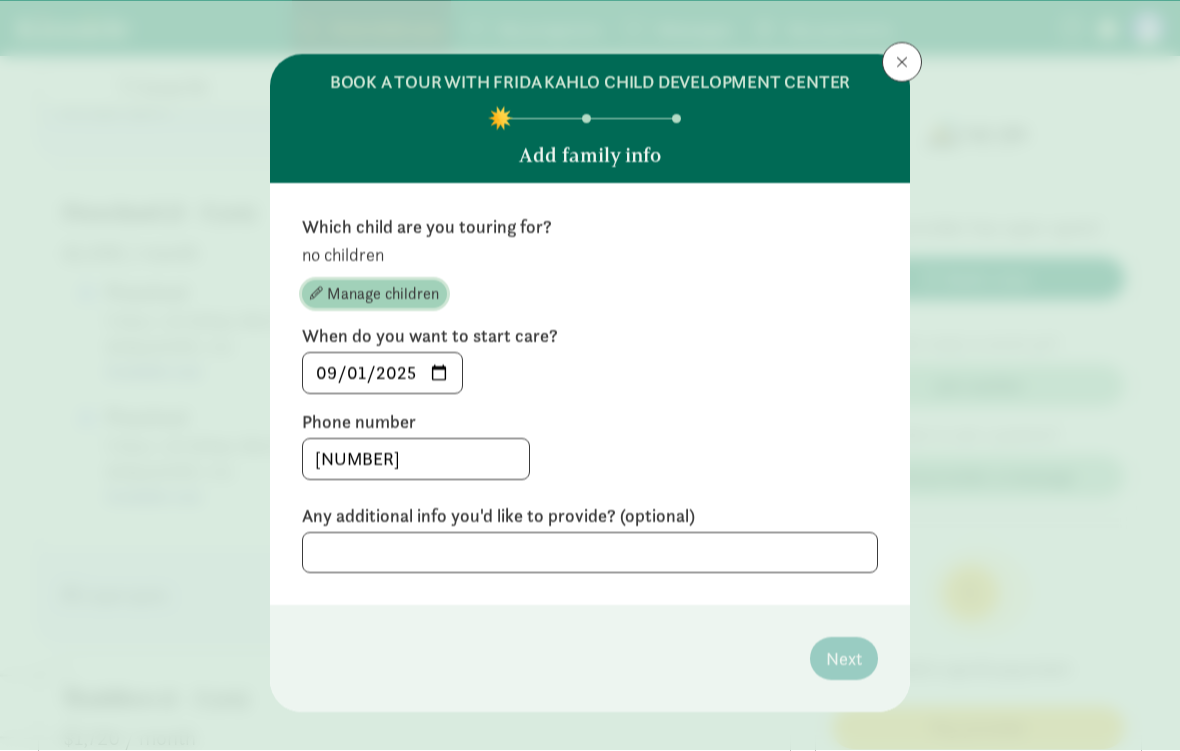 click on "Manage children" at bounding box center [383, 295] 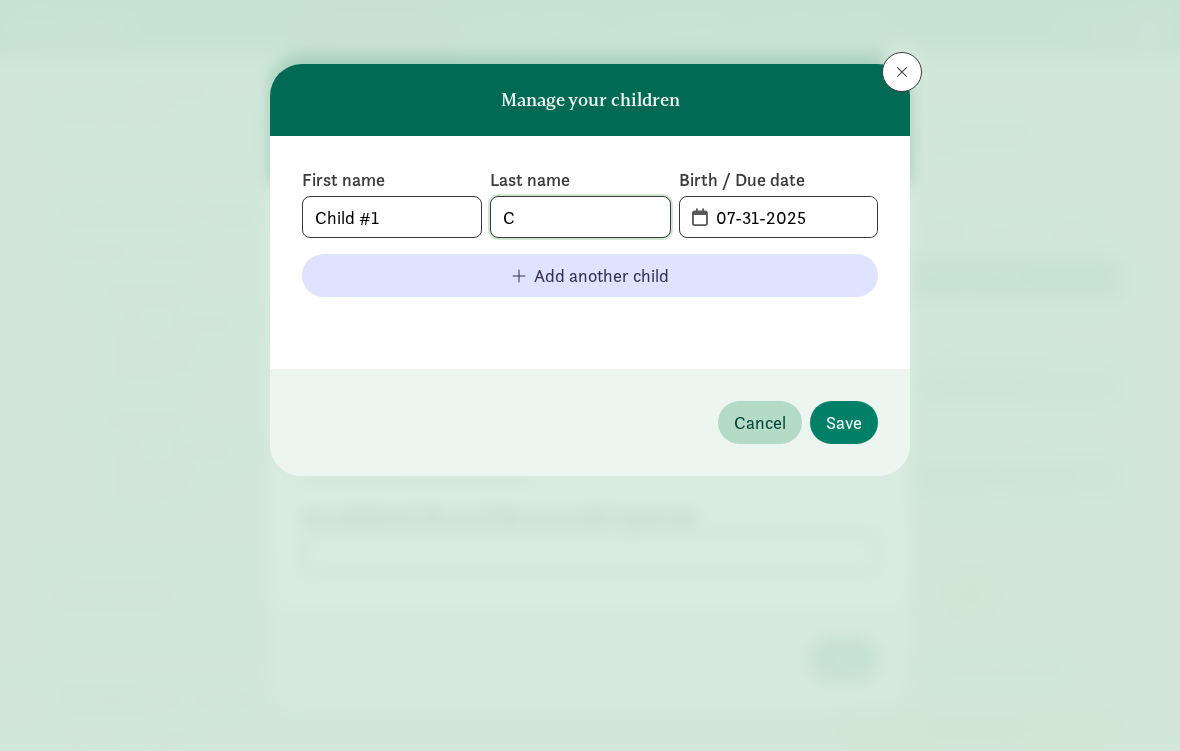 click on "C" 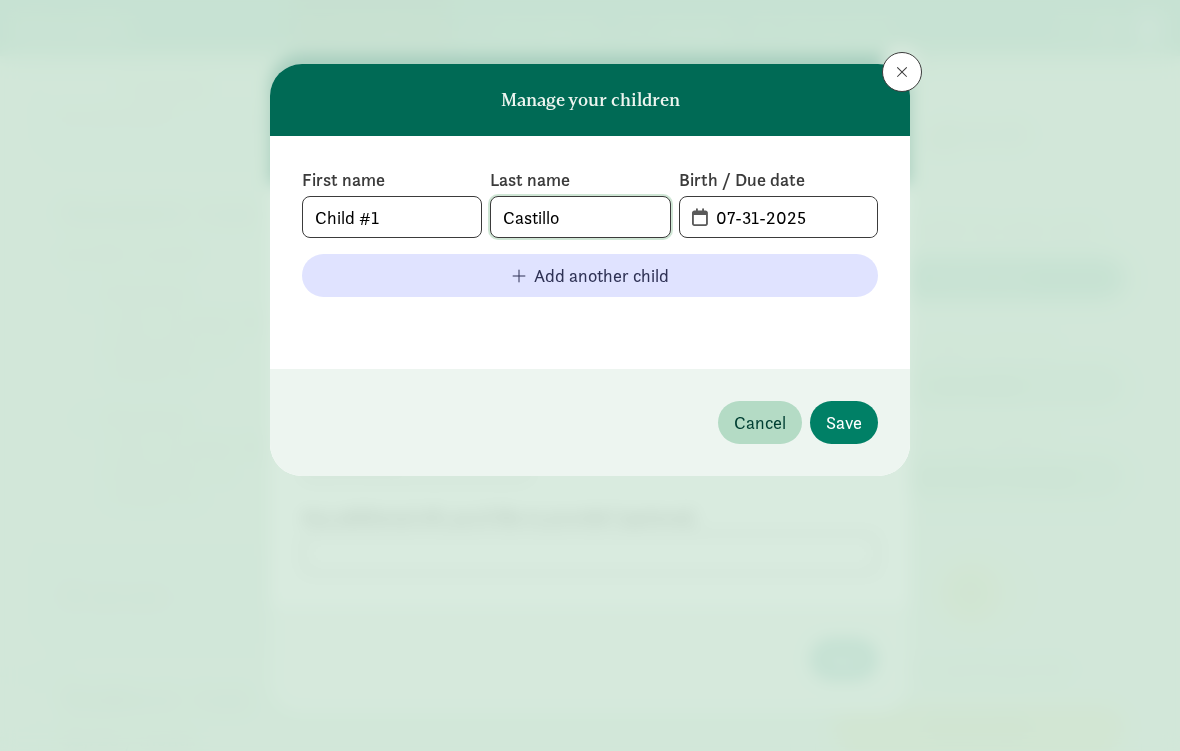 type on "Castillo" 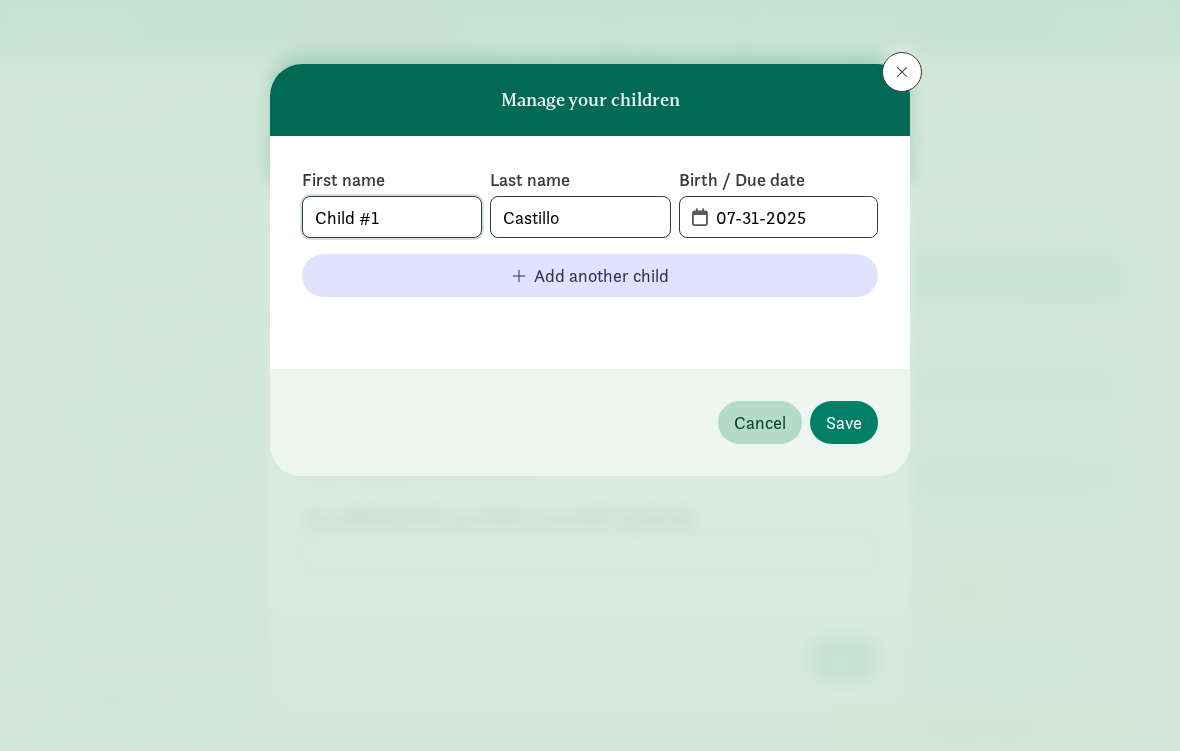 click on "Child #1" 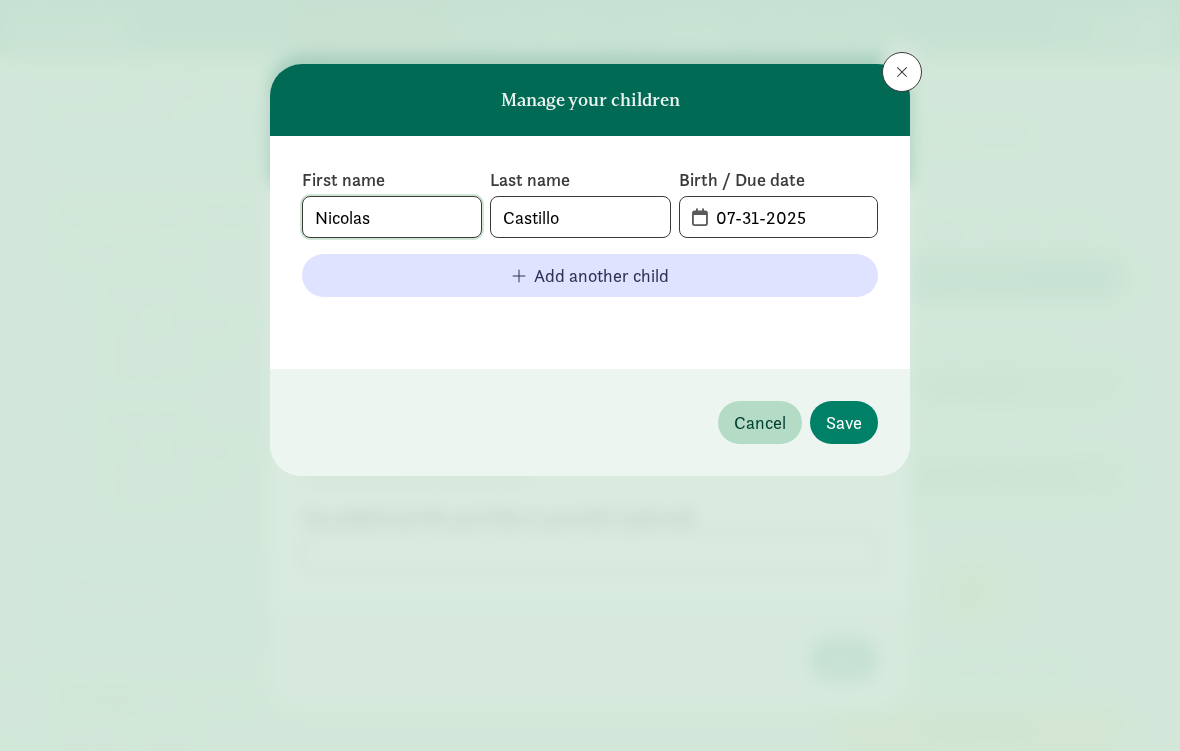 type on "Nicolas" 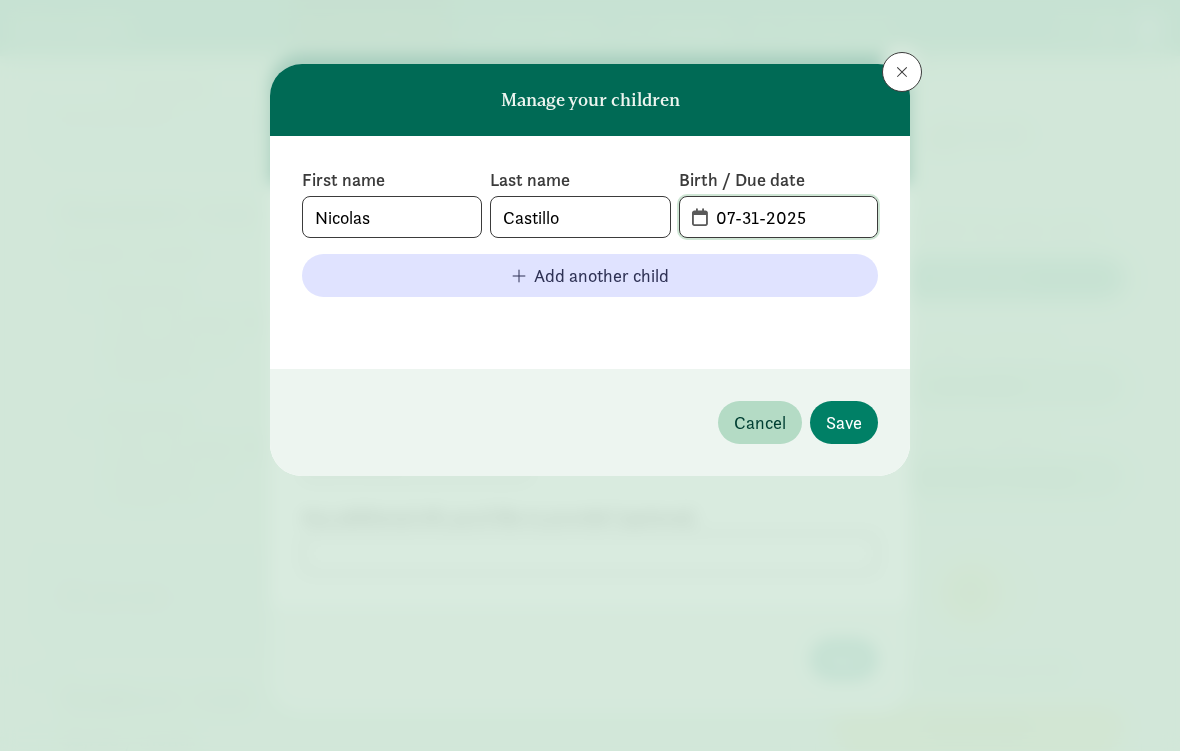 click on "07-31-2025" 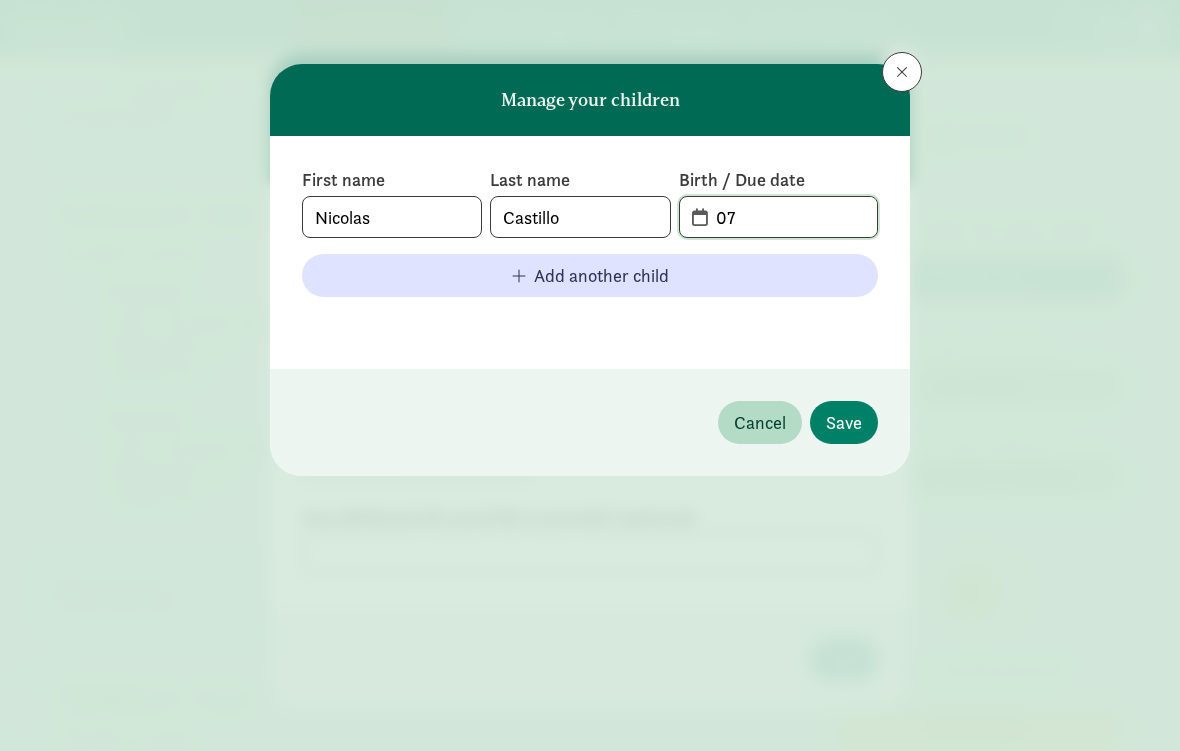 type on "0" 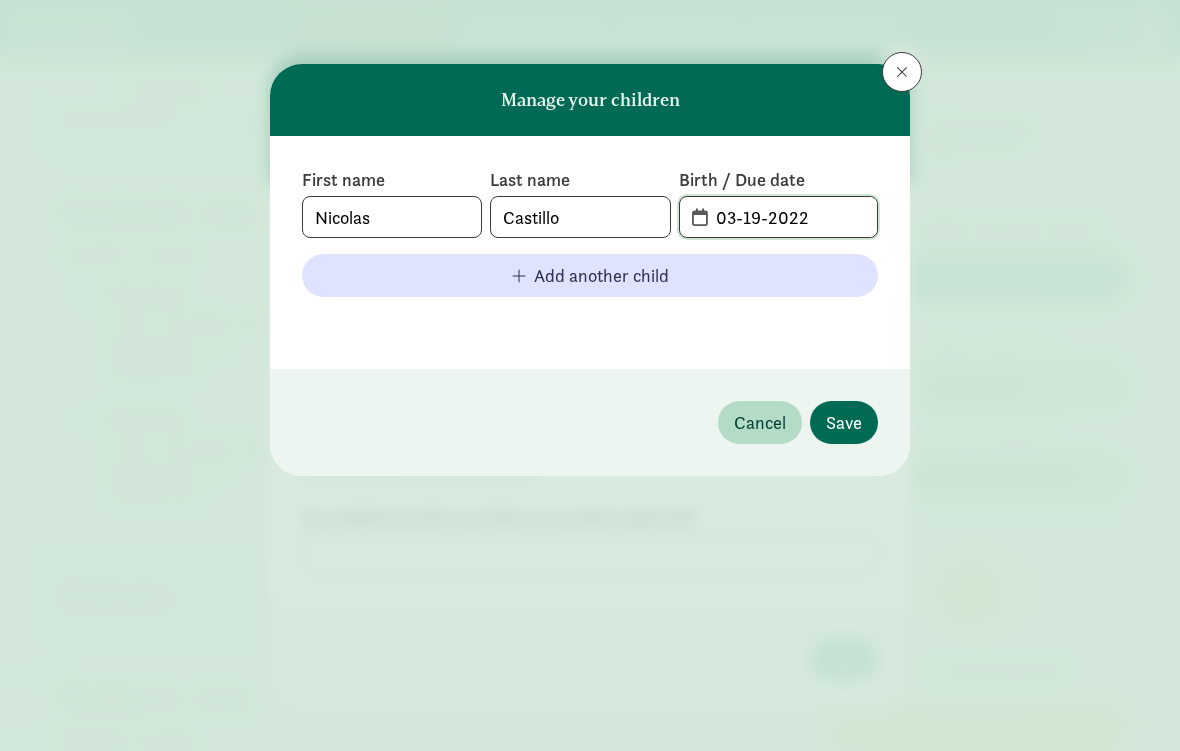 type on "03-19-2022" 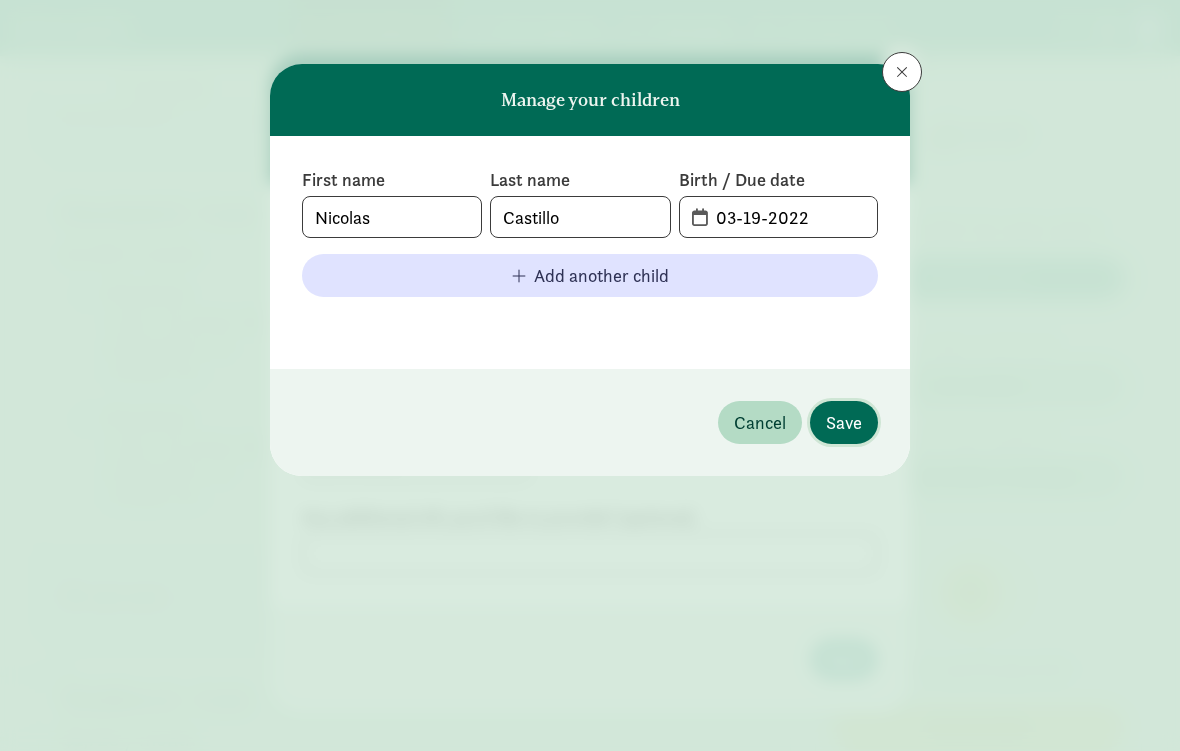 click on "Save" 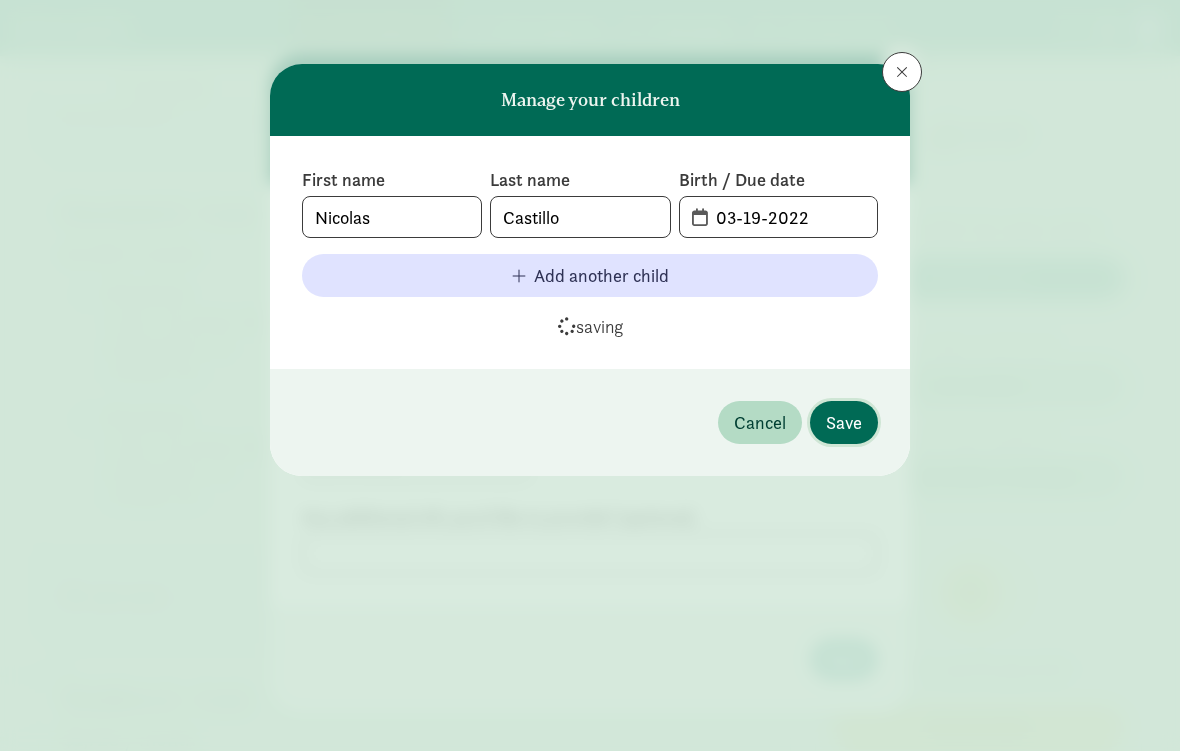 type 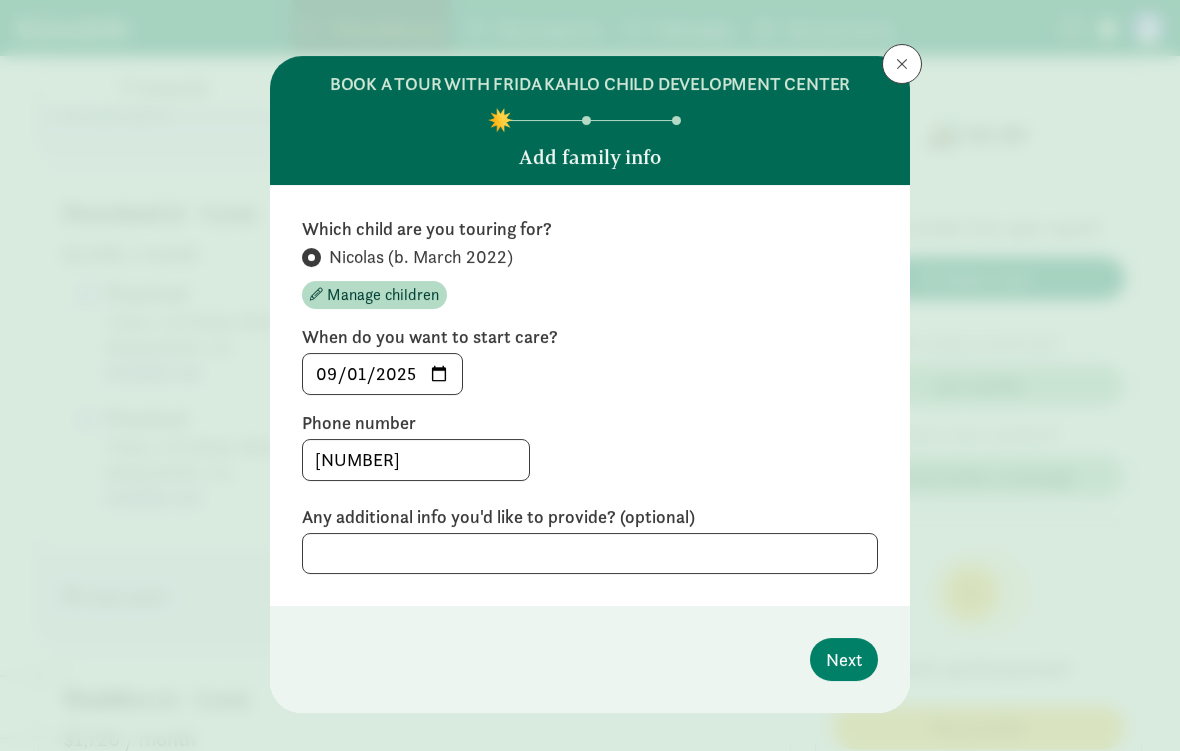 scroll, scrollTop: 1464, scrollLeft: 0, axis: vertical 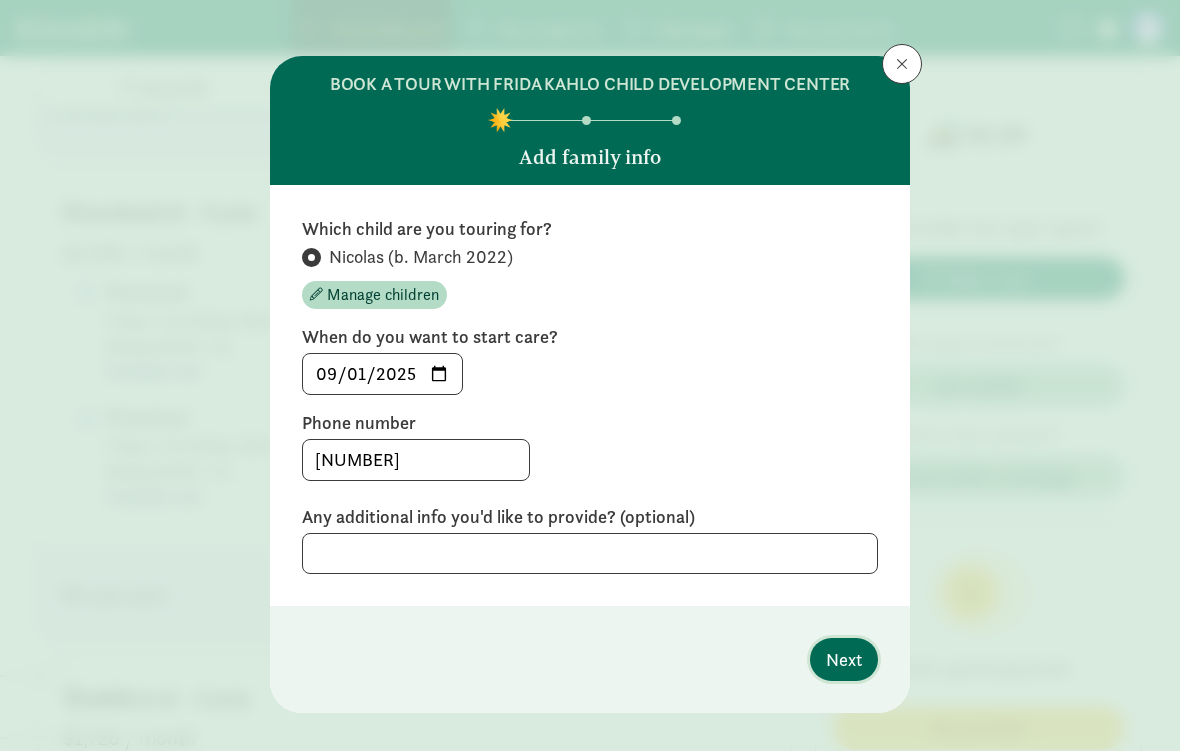 click on "Next" at bounding box center [844, 659] 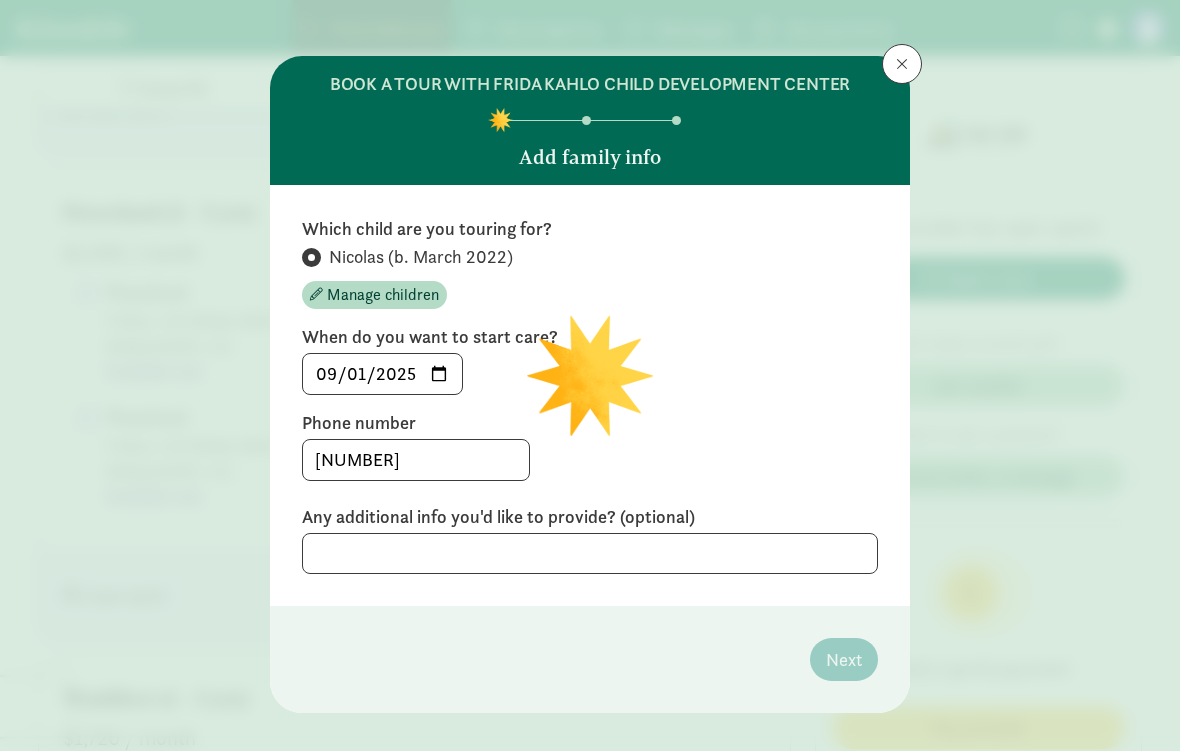 scroll, scrollTop: 0, scrollLeft: 0, axis: both 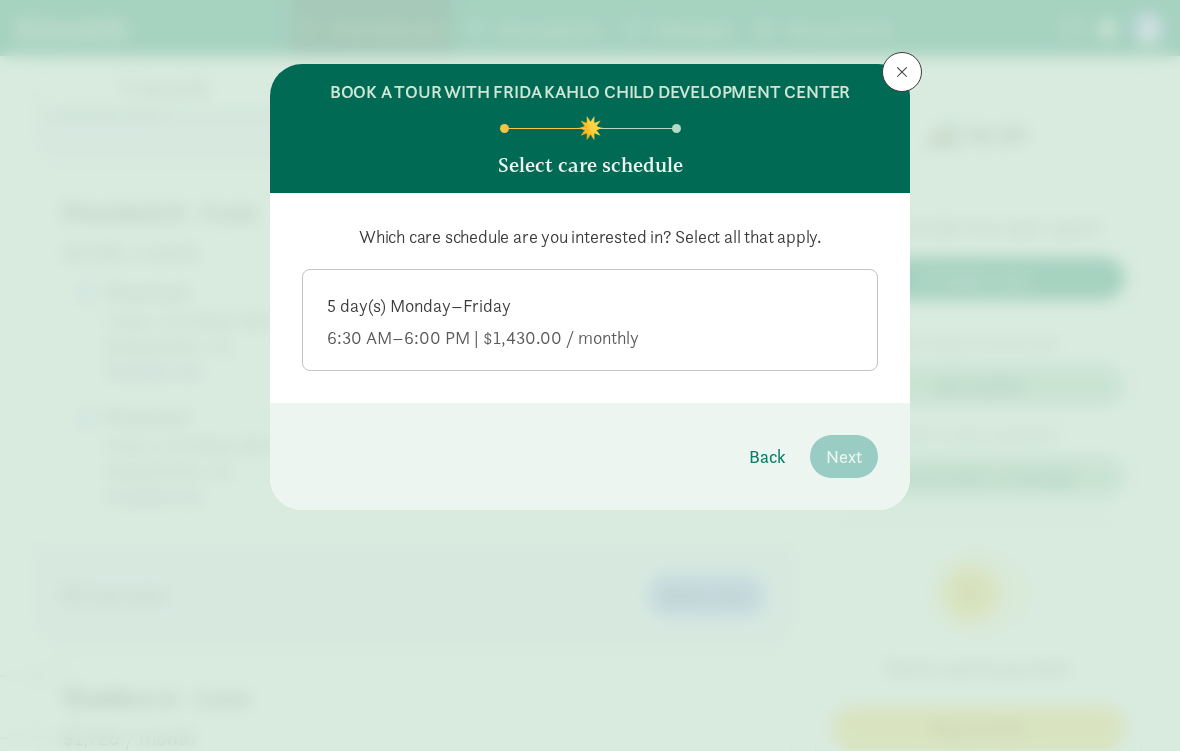 click on "5 day(s) Monday–Friday 6:30 AM–6:00 PM | $1,430.00 / monthly" at bounding box center (590, 318) 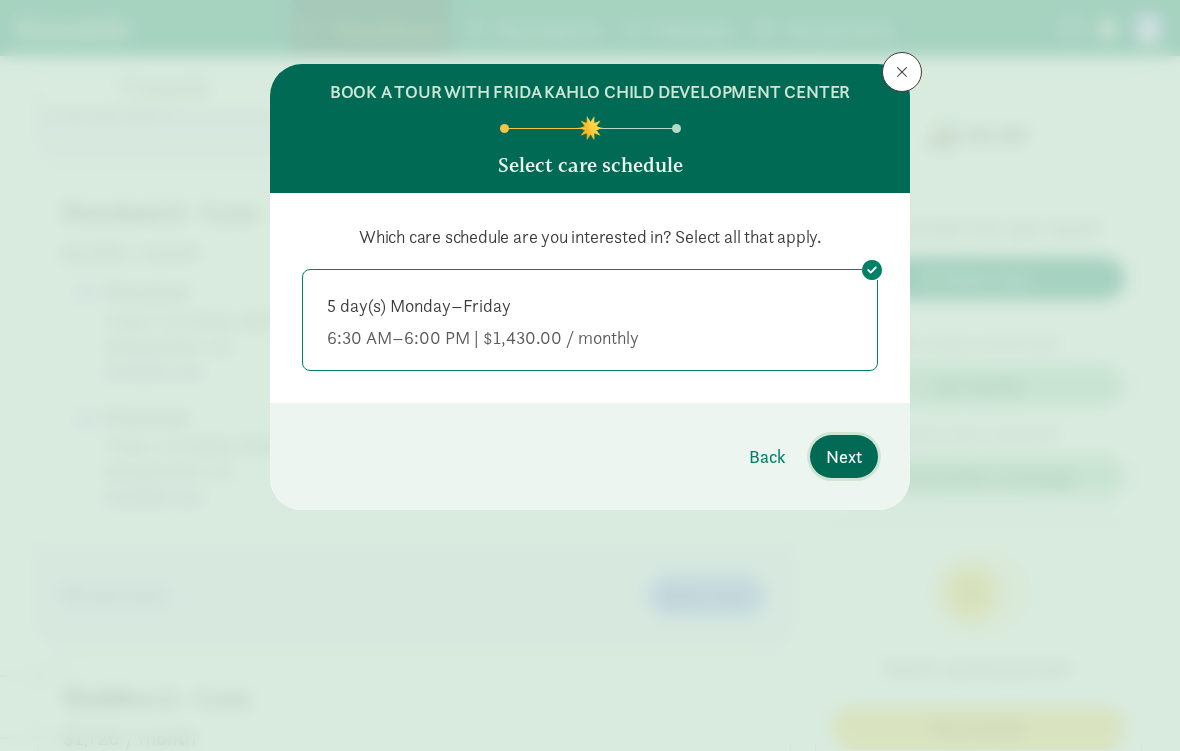 click on "Next" 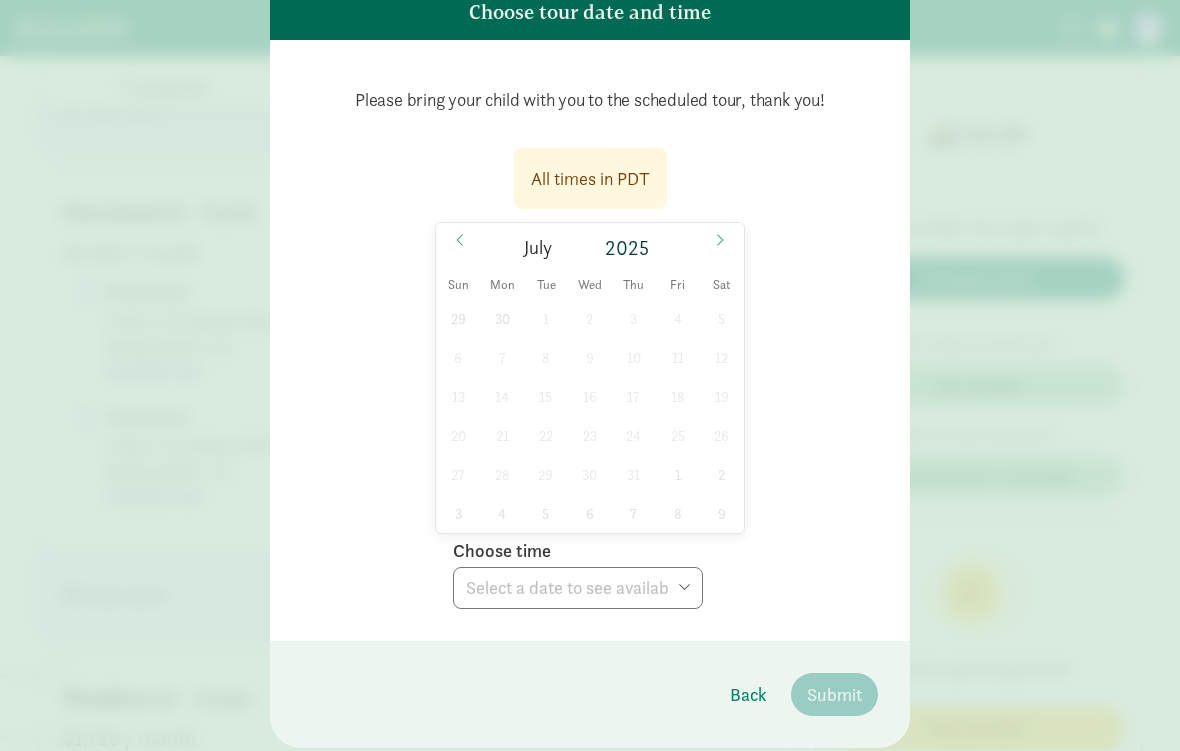 scroll, scrollTop: 161, scrollLeft: 0, axis: vertical 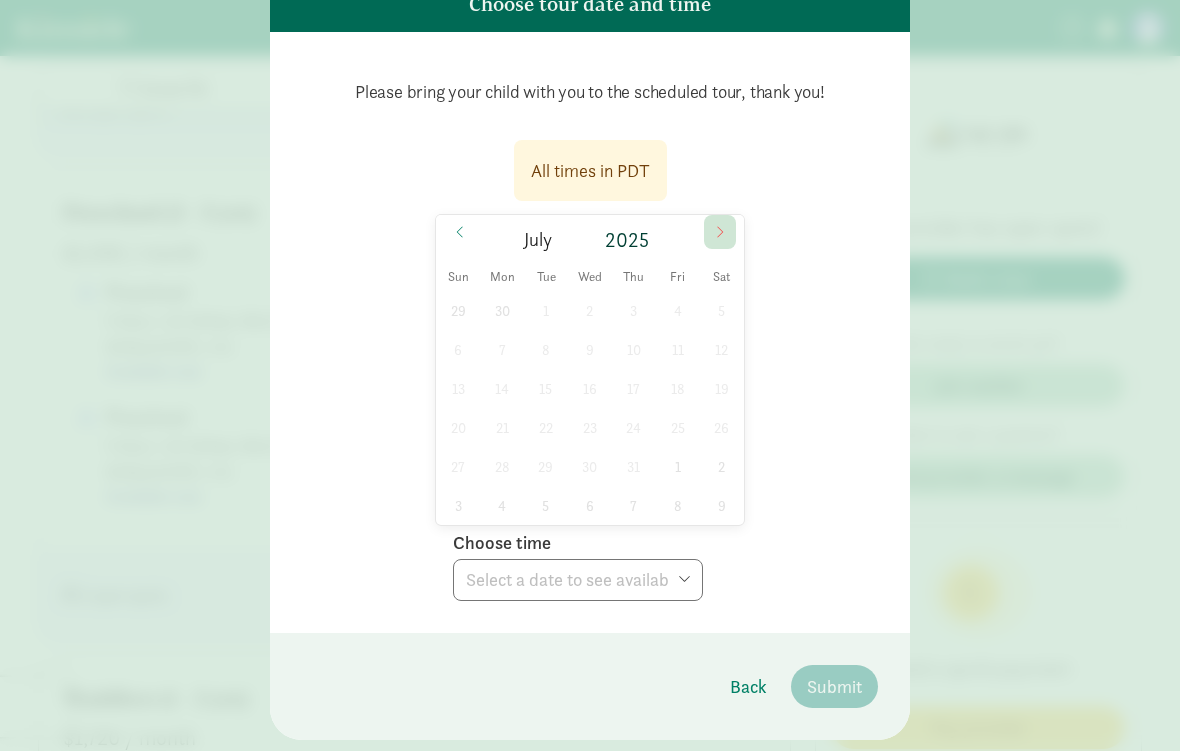 click at bounding box center (720, 232) 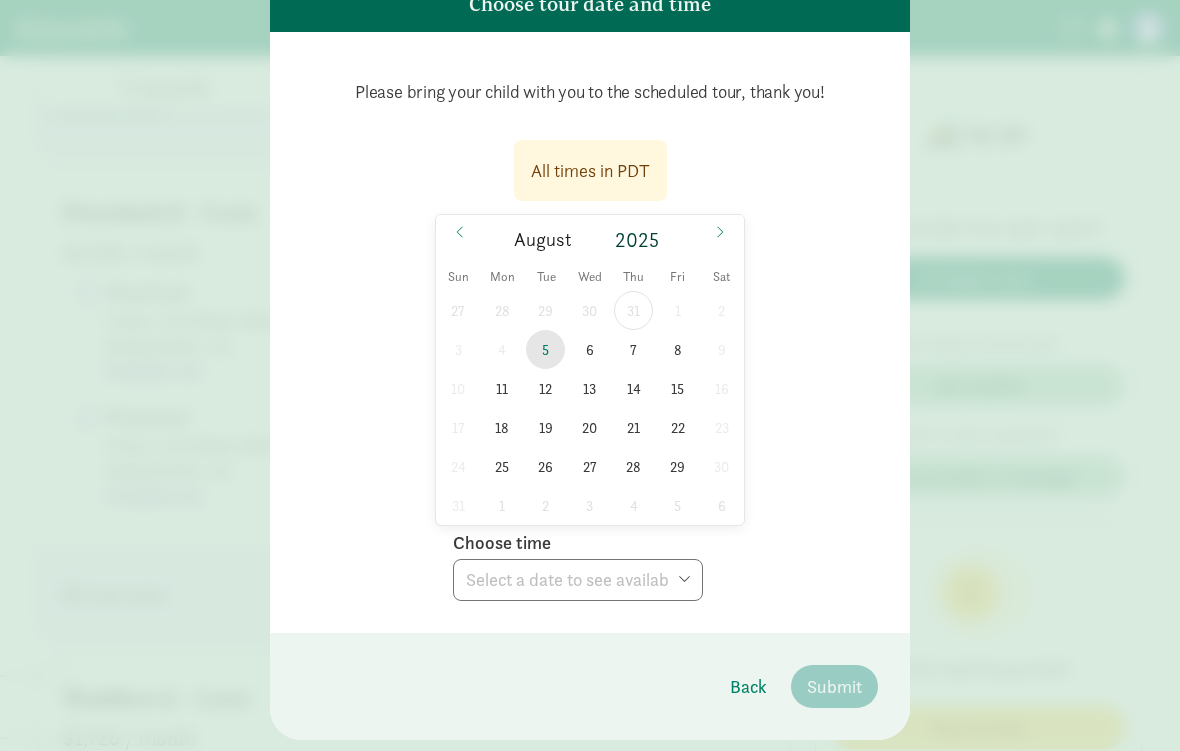 click on "5" at bounding box center (545, 349) 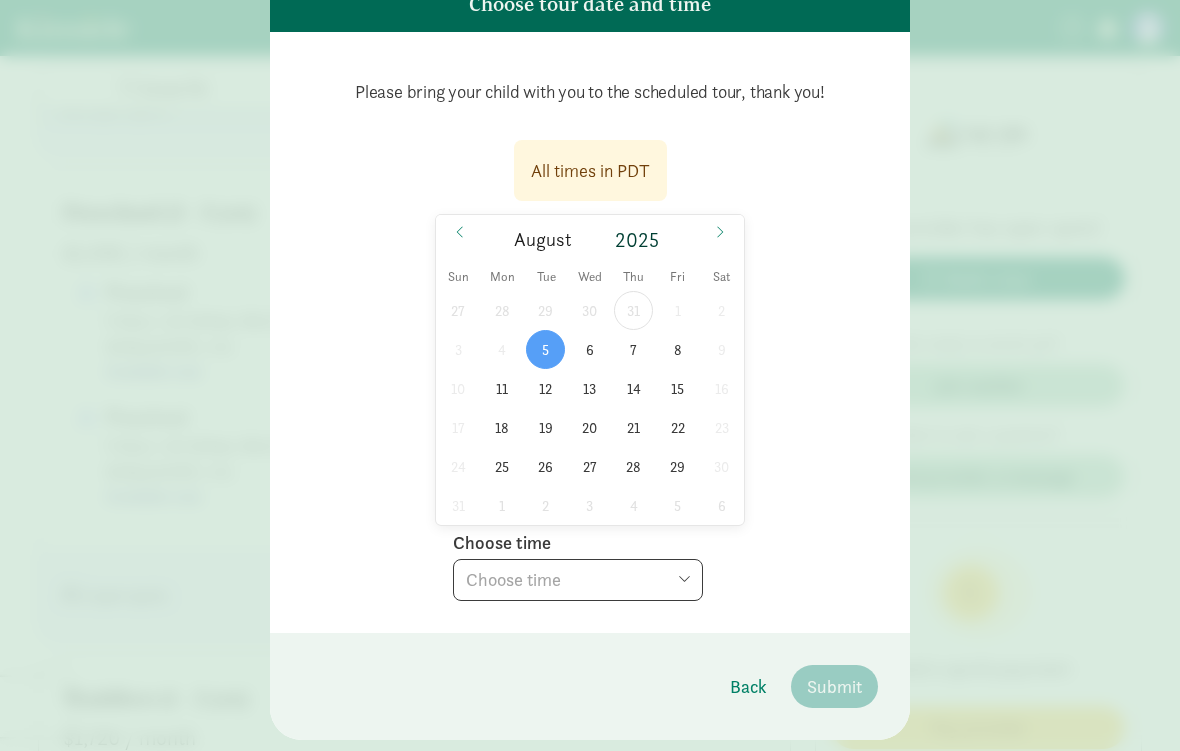 click on "Choose time   11:00 AM" at bounding box center [578, 580] 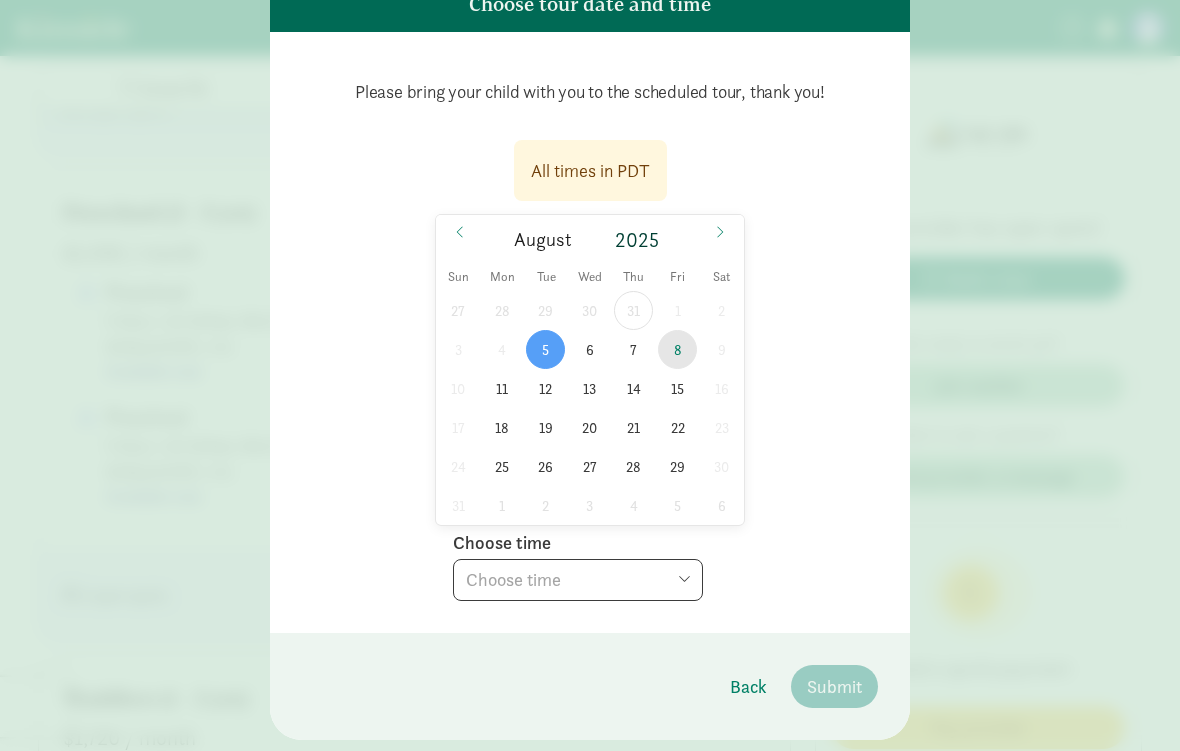 click on "8" at bounding box center (677, 349) 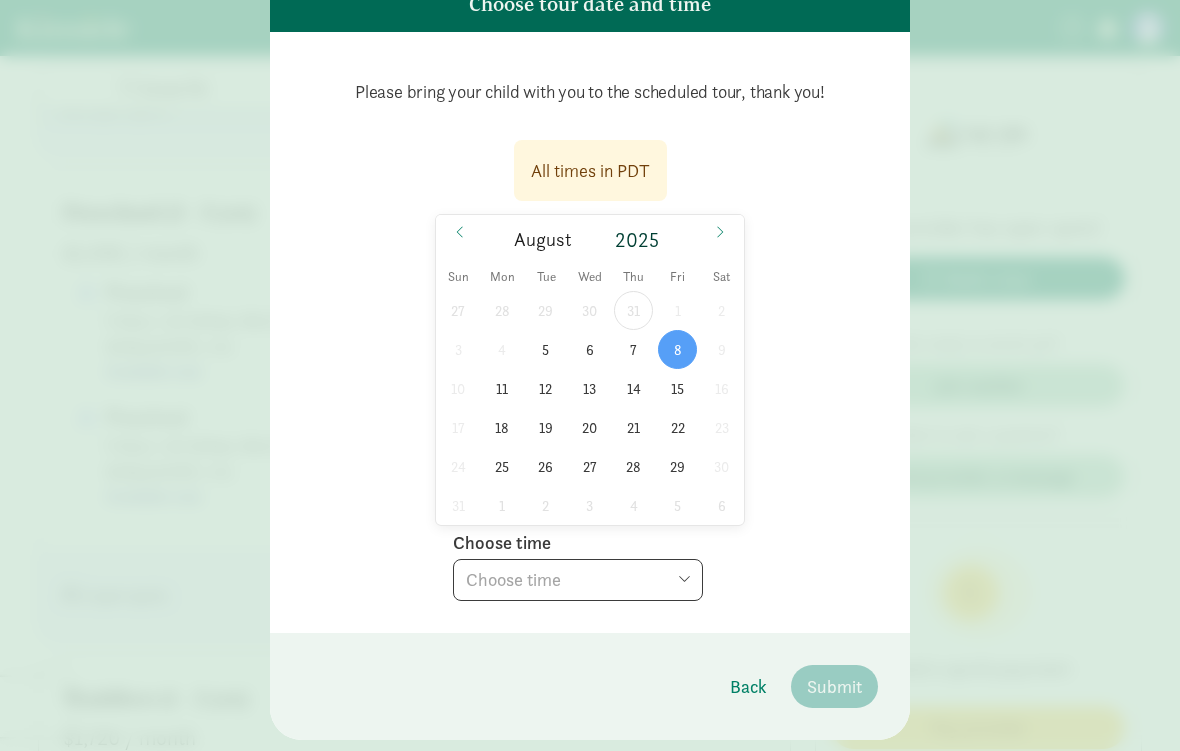 click on "Choose time   11:00 AM" at bounding box center [578, 580] 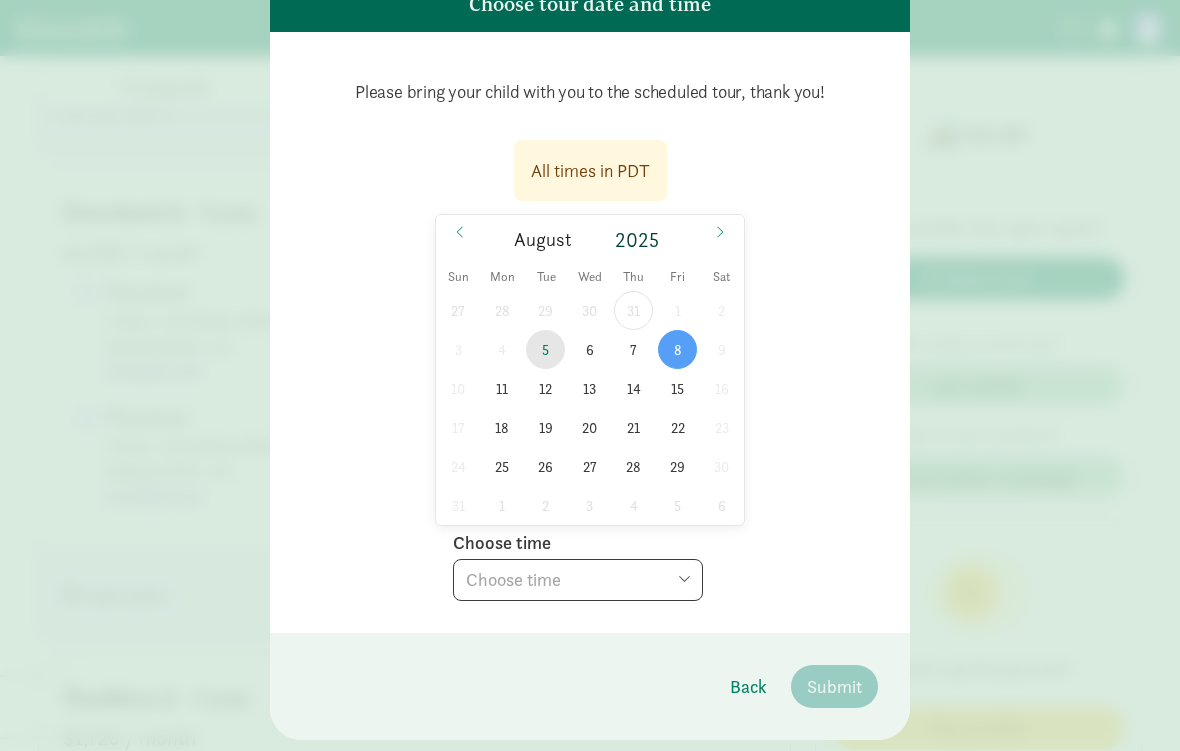 click on "5" at bounding box center [545, 349] 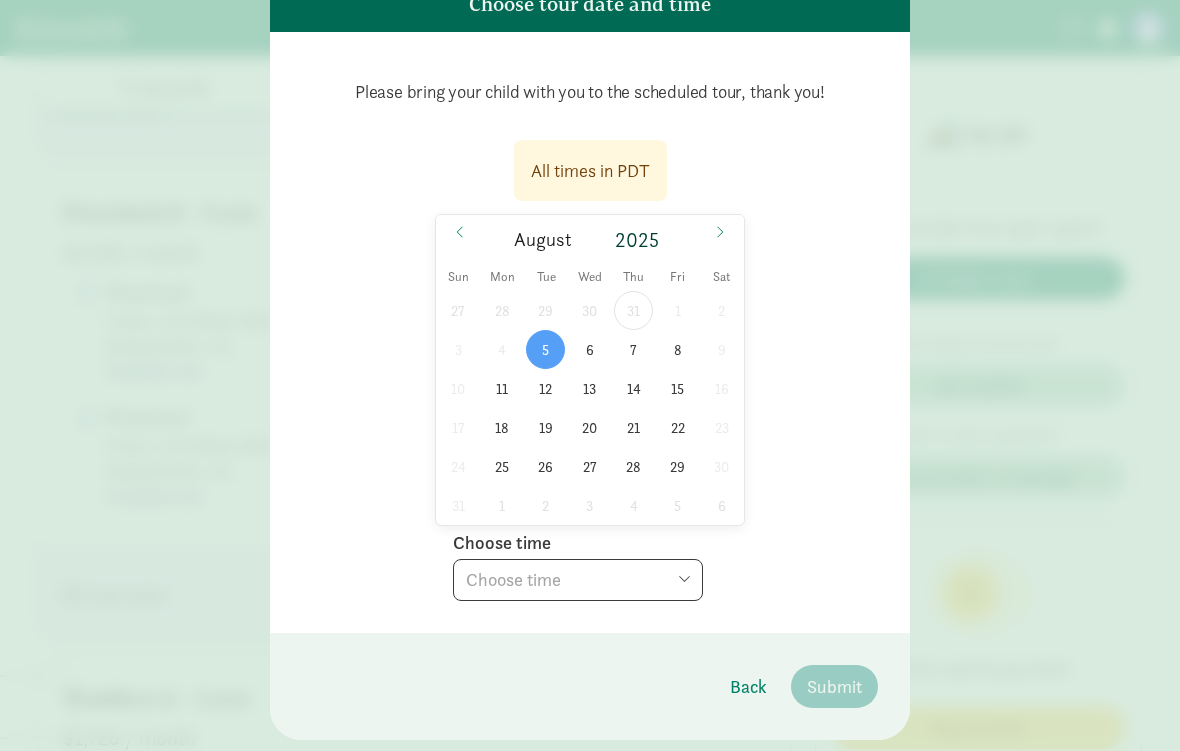 click on "Choose time   11:00 AM" at bounding box center (578, 580) 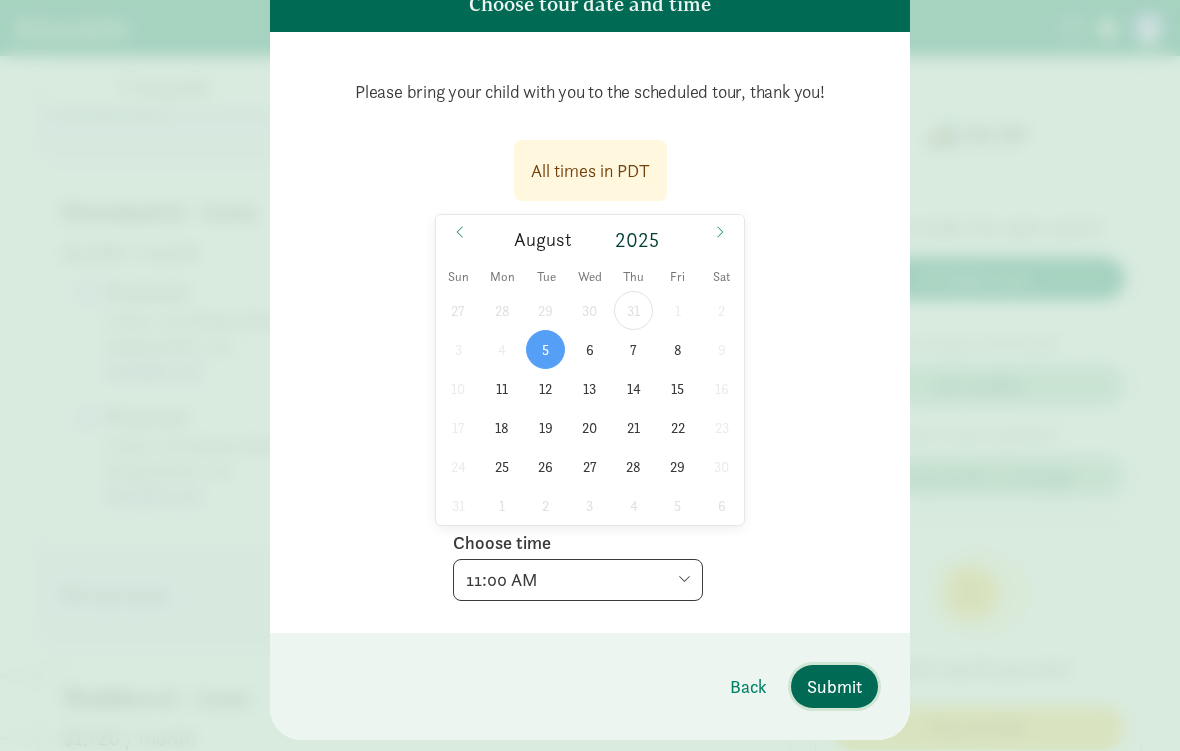 click on "Submit" at bounding box center (834, 686) 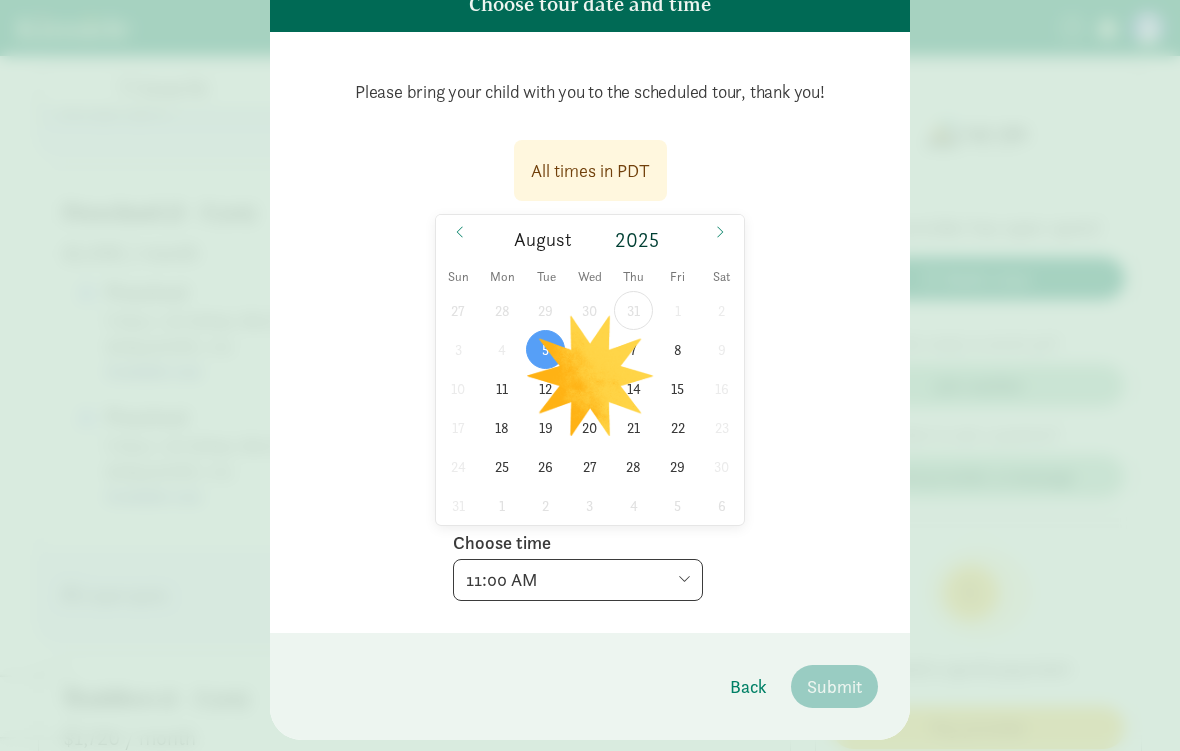 scroll, scrollTop: 0, scrollLeft: 0, axis: both 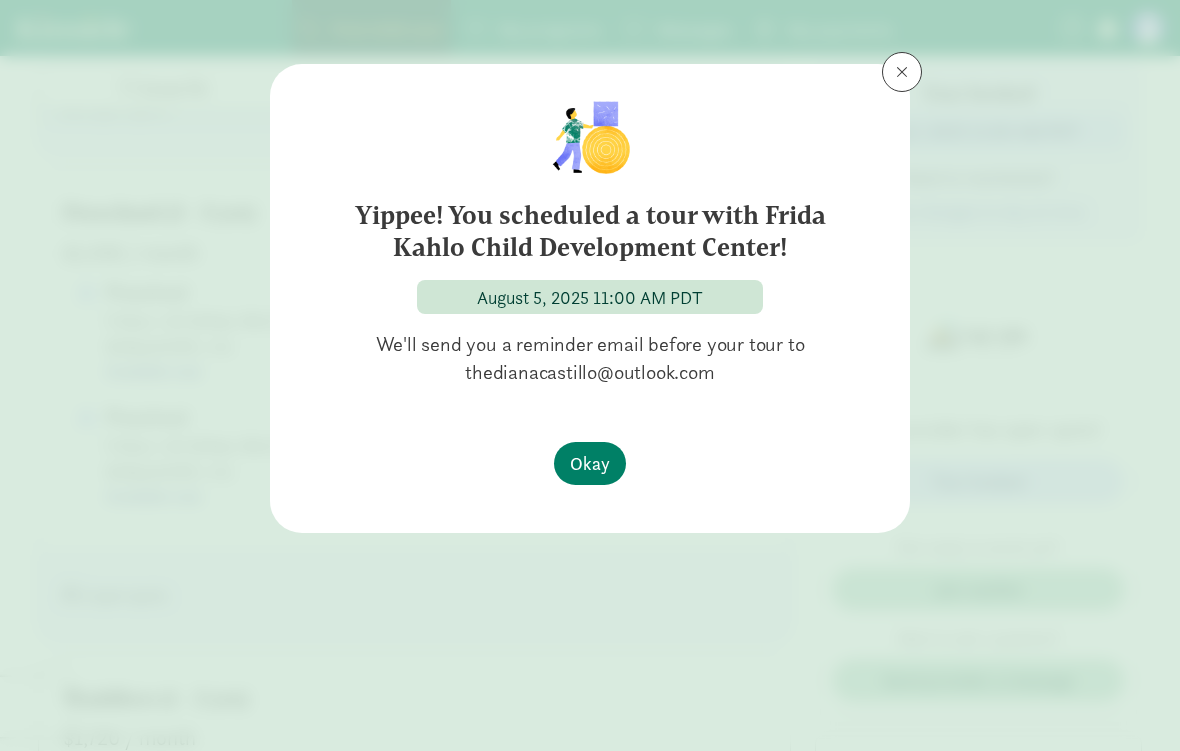 click on "Yippee! You scheduled a tour with Frida Kahlo Child Development Center!
August 5, 2025 11:00 AM PDT
We'll send you a reminder email before your tour to  thedianacastillo@outlook.com         Okay" at bounding box center (590, 298) 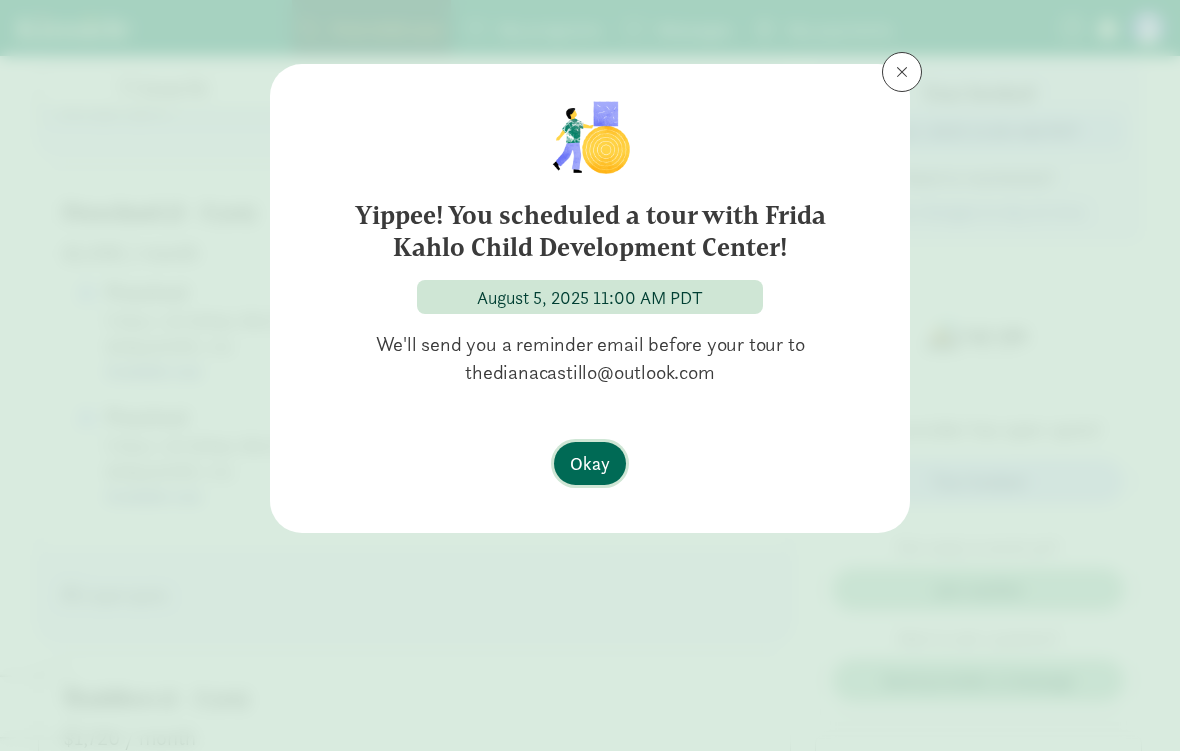 click on "Okay" 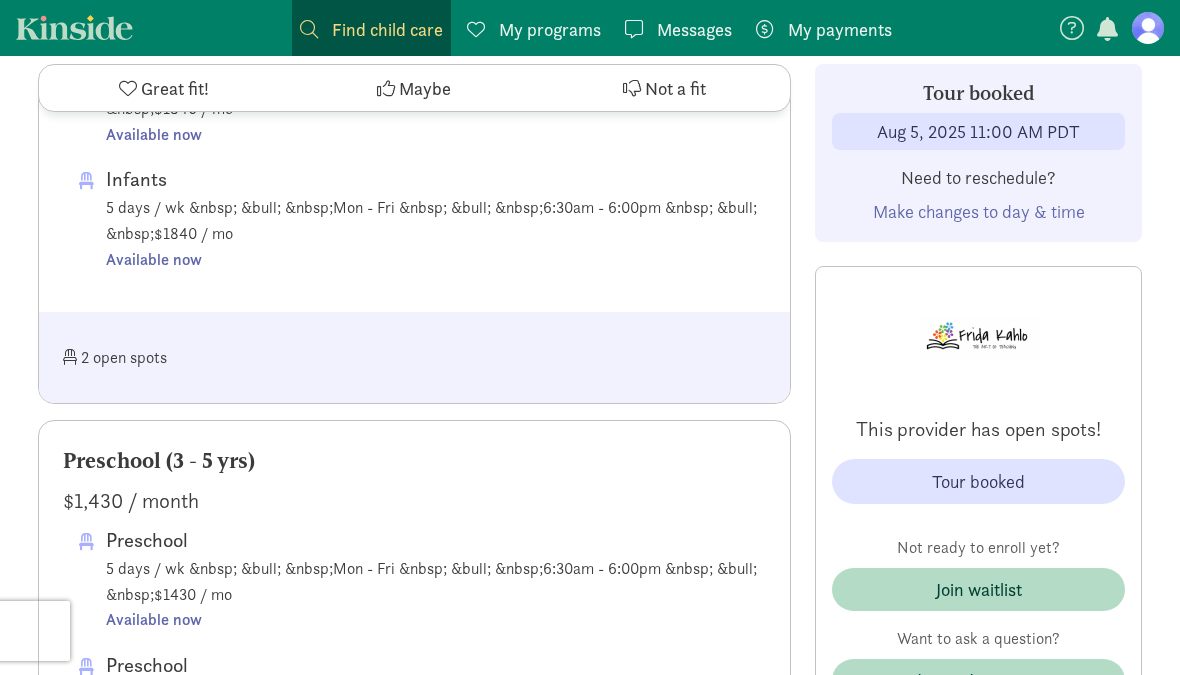 scroll, scrollTop: 1215, scrollLeft: 0, axis: vertical 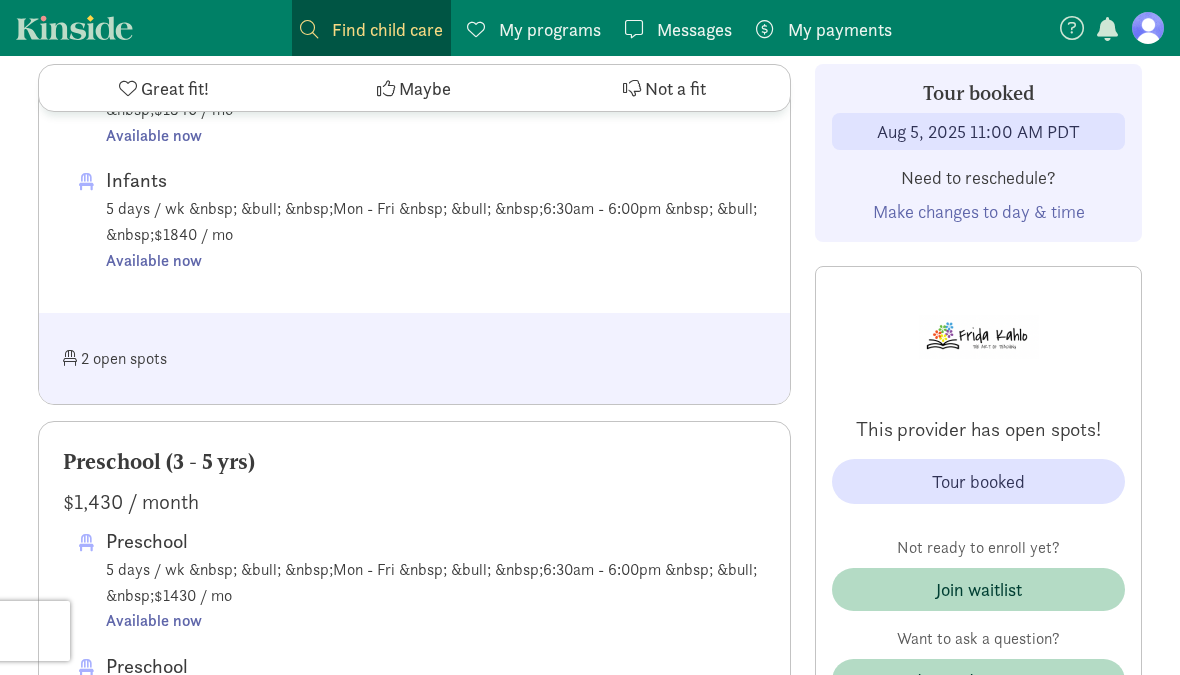 click on "My programs" at bounding box center (550, 29) 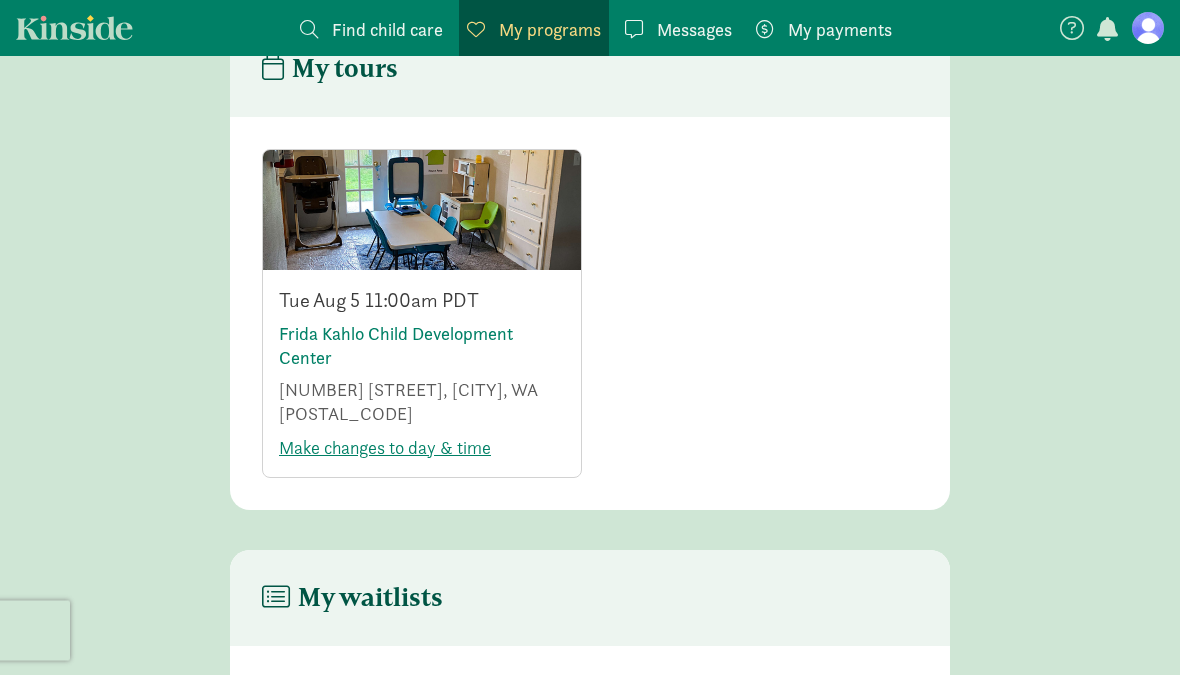 scroll, scrollTop: 0, scrollLeft: 0, axis: both 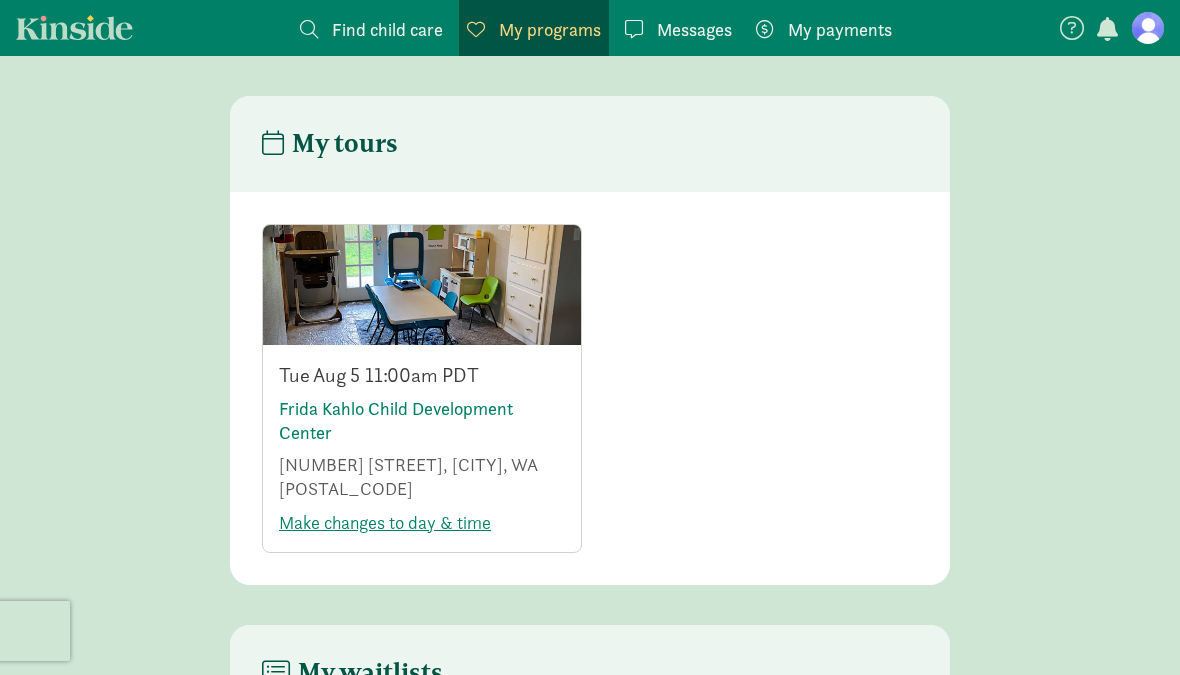 click at bounding box center (1148, 28) 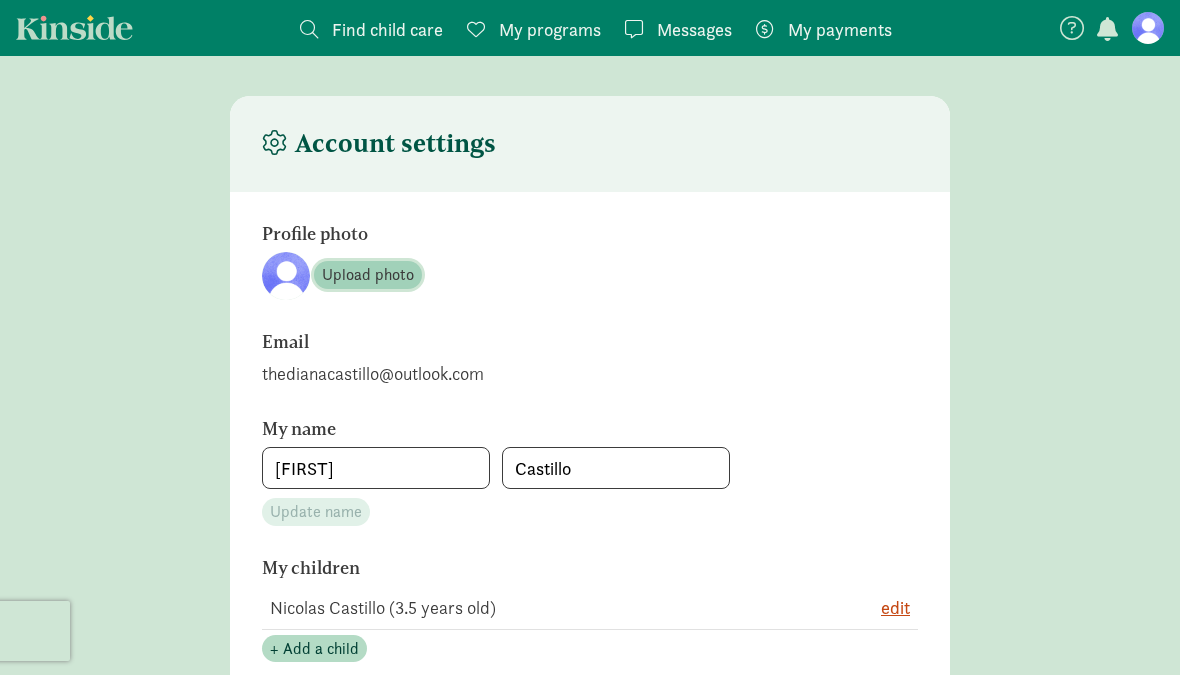 click on "Upload photo" at bounding box center (368, 275) 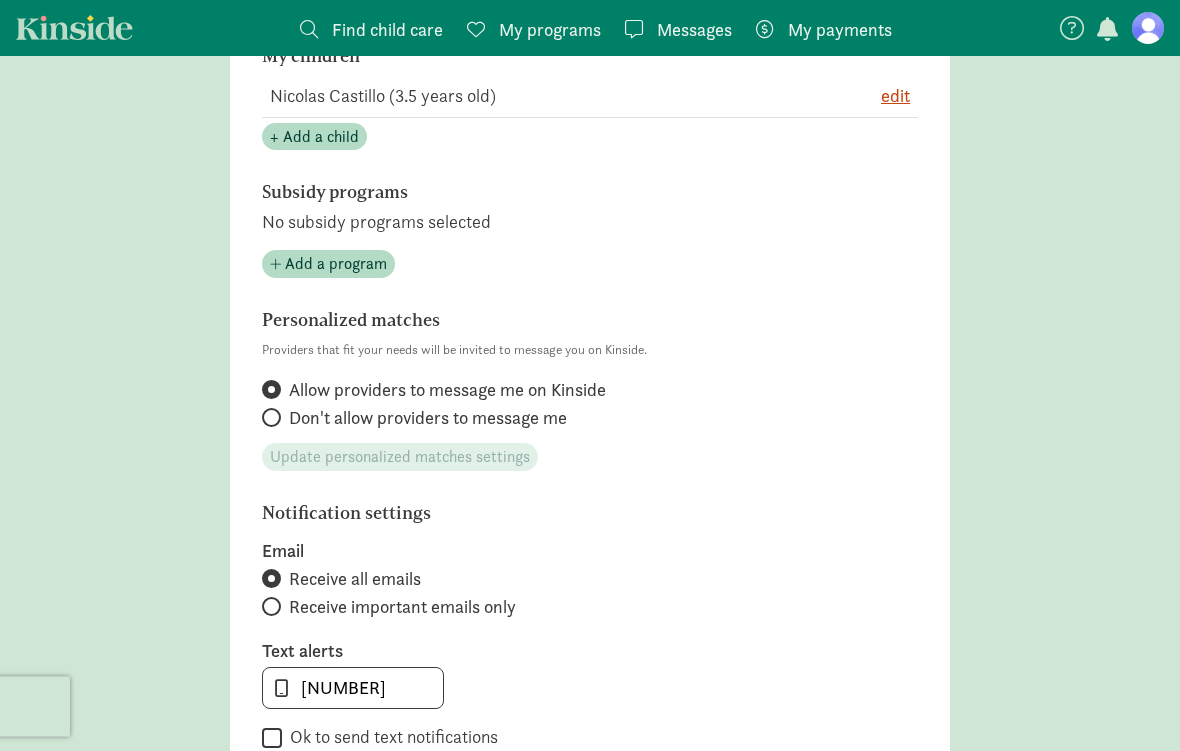 scroll, scrollTop: 513, scrollLeft: 0, axis: vertical 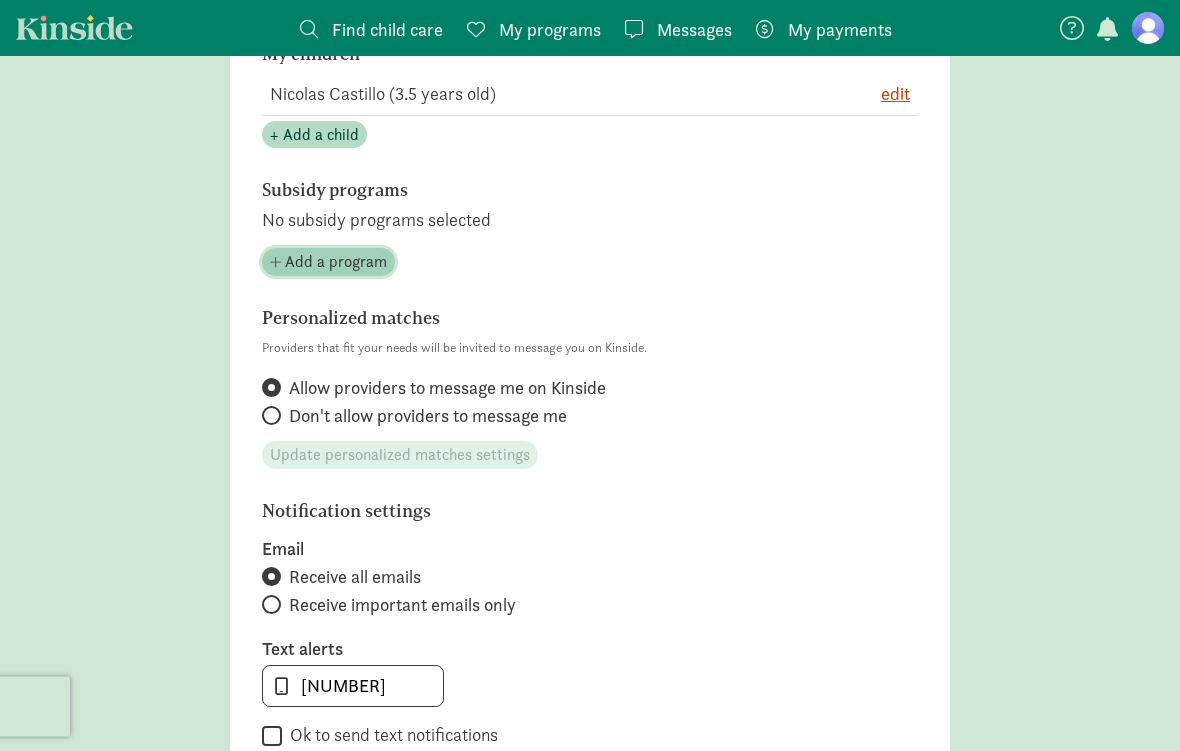 click on "Add a program" at bounding box center [336, 263] 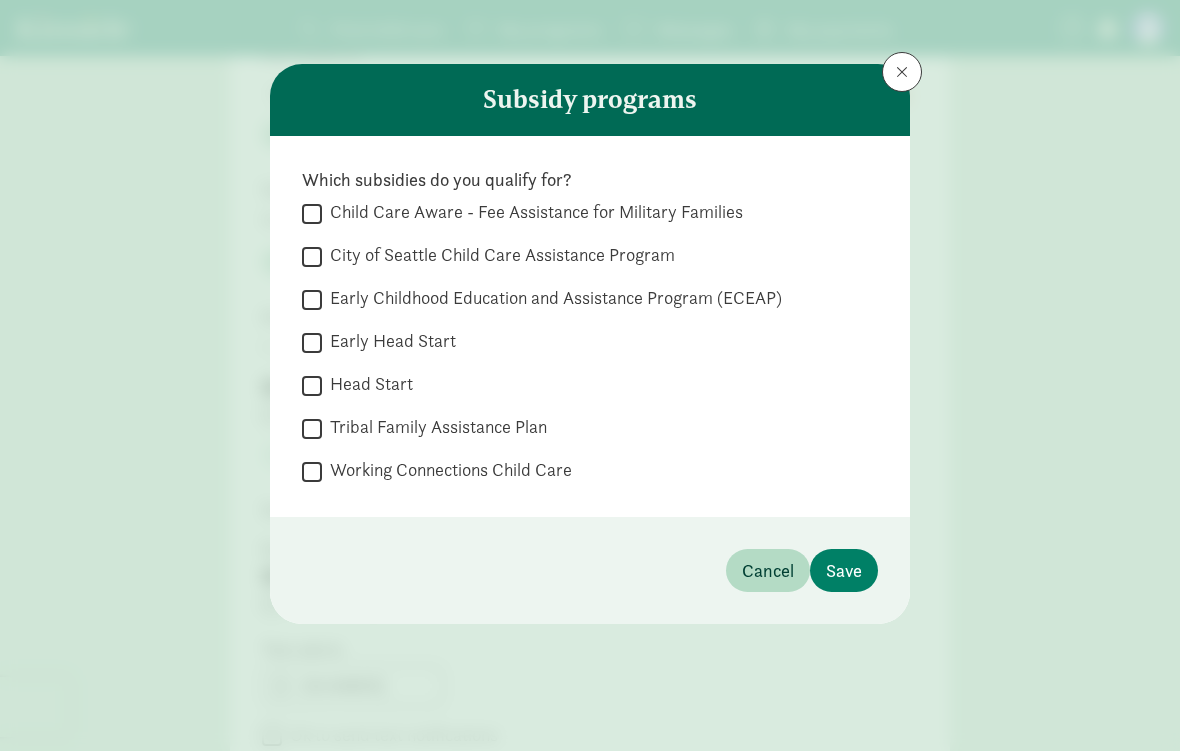 click on "Child Care Aware - Fee Assistance for Military Families" at bounding box center [532, 212] 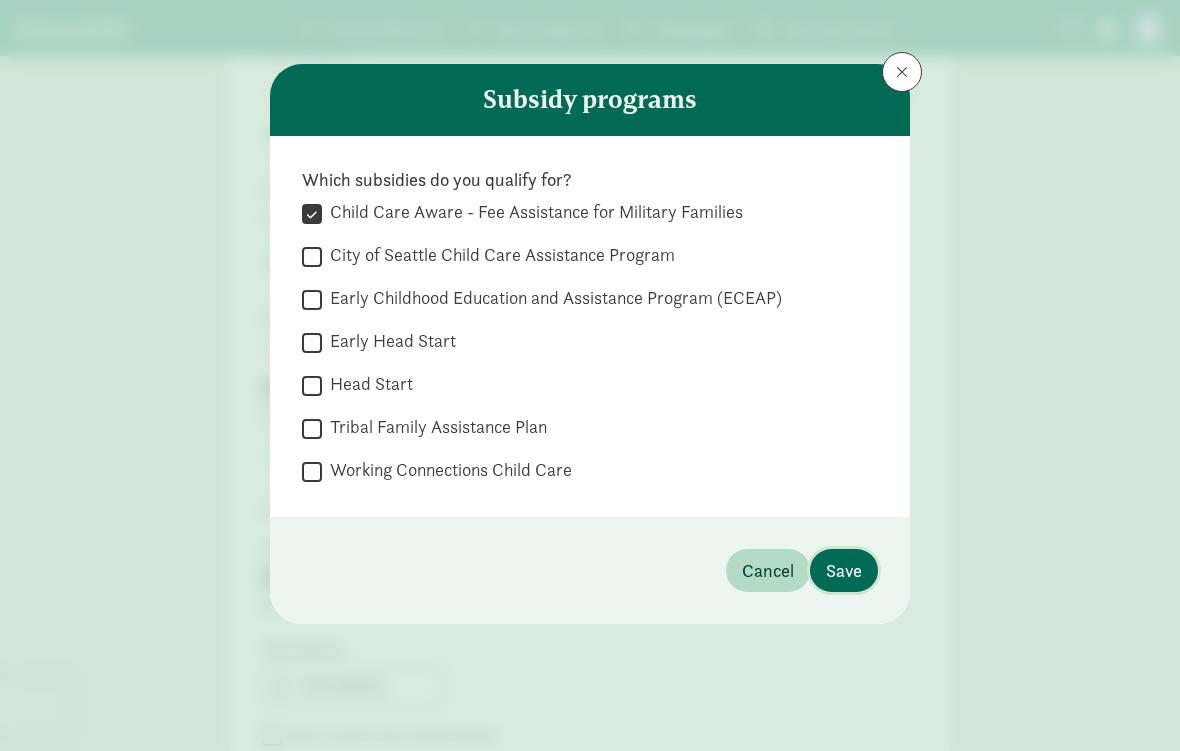 click on "Save" 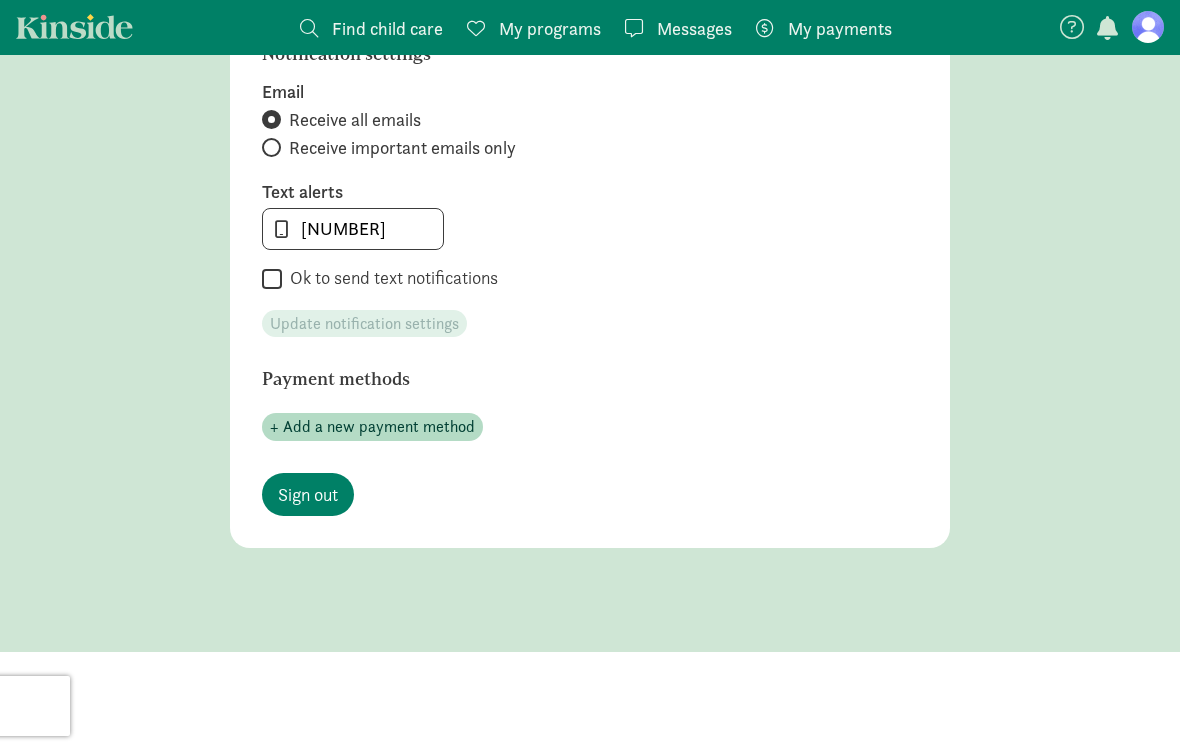 scroll, scrollTop: 982, scrollLeft: 0, axis: vertical 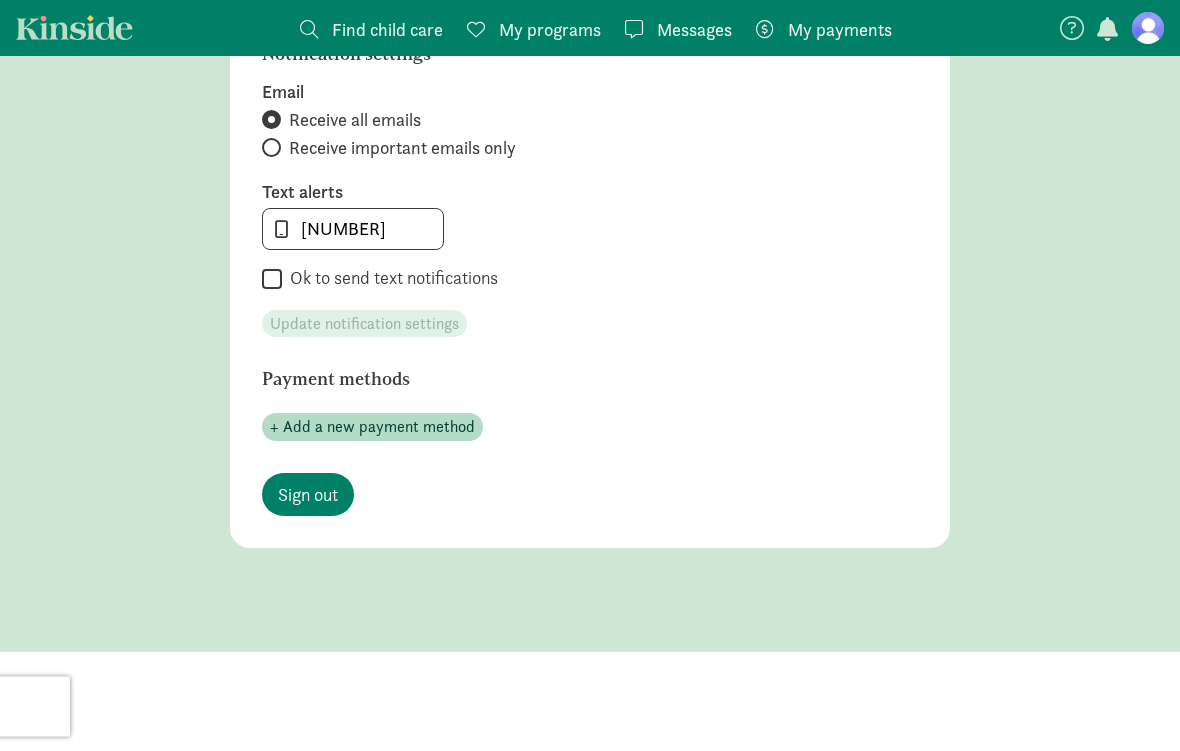 click on "Ok to send text notifications" at bounding box center (390, 279) 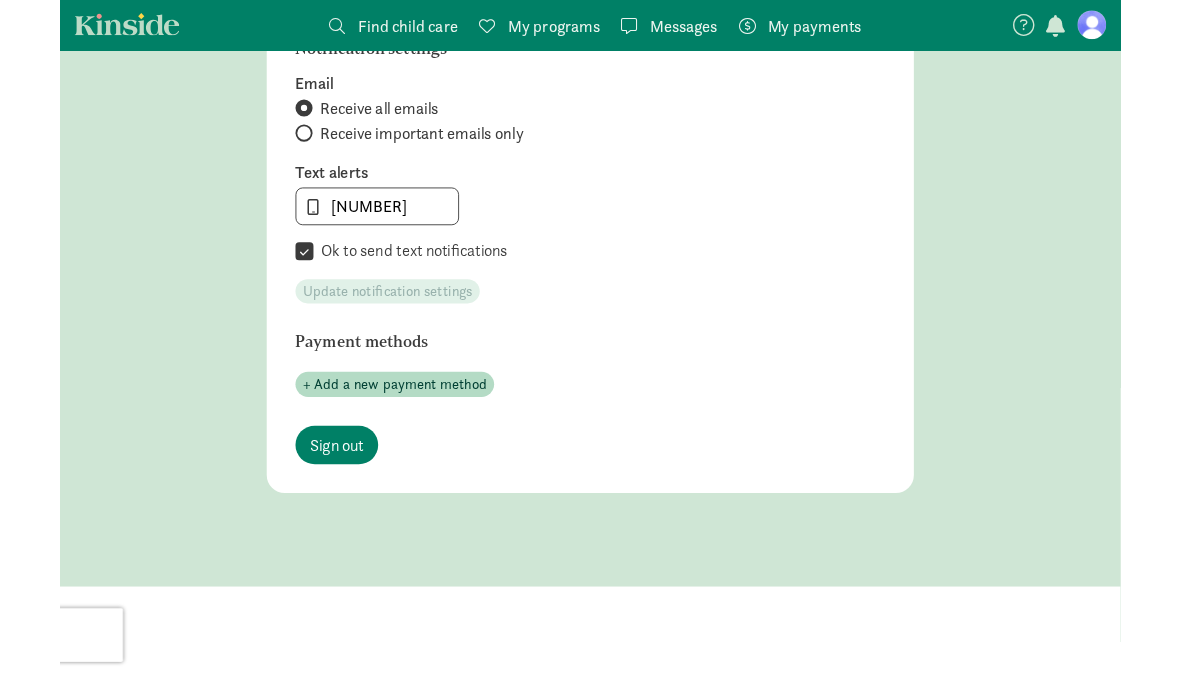 scroll, scrollTop: 982, scrollLeft: 0, axis: vertical 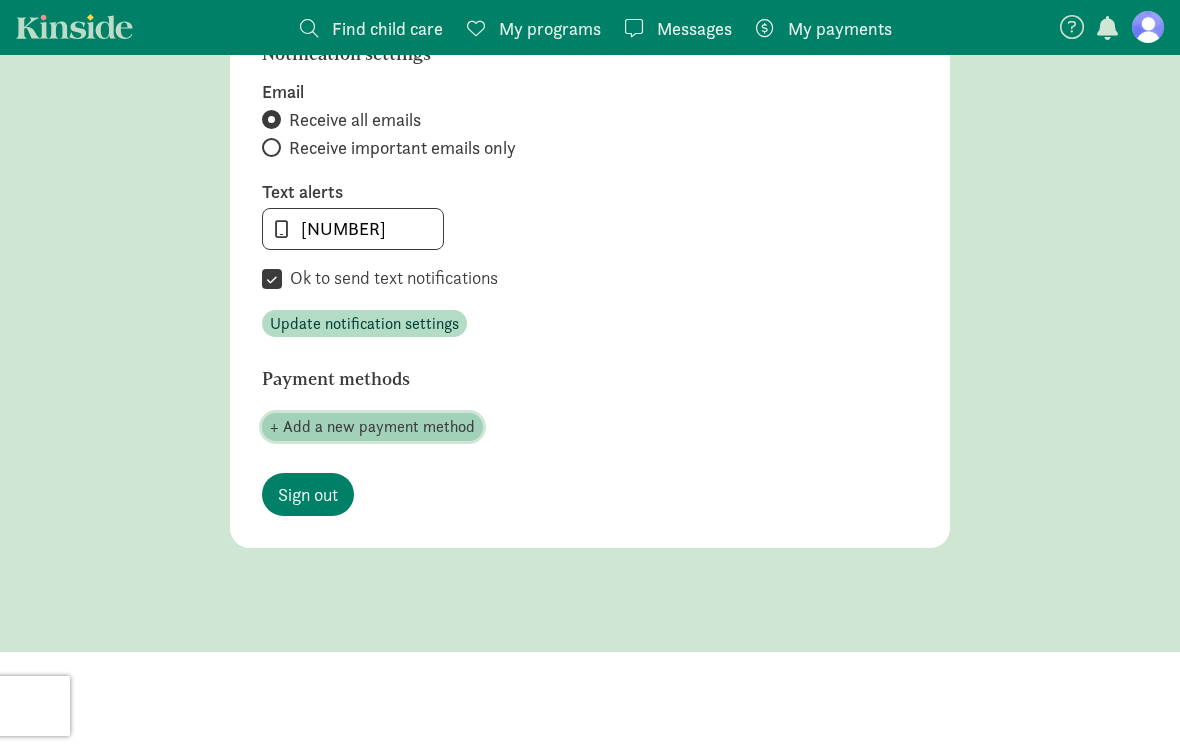 click on "+ Add a new payment method" 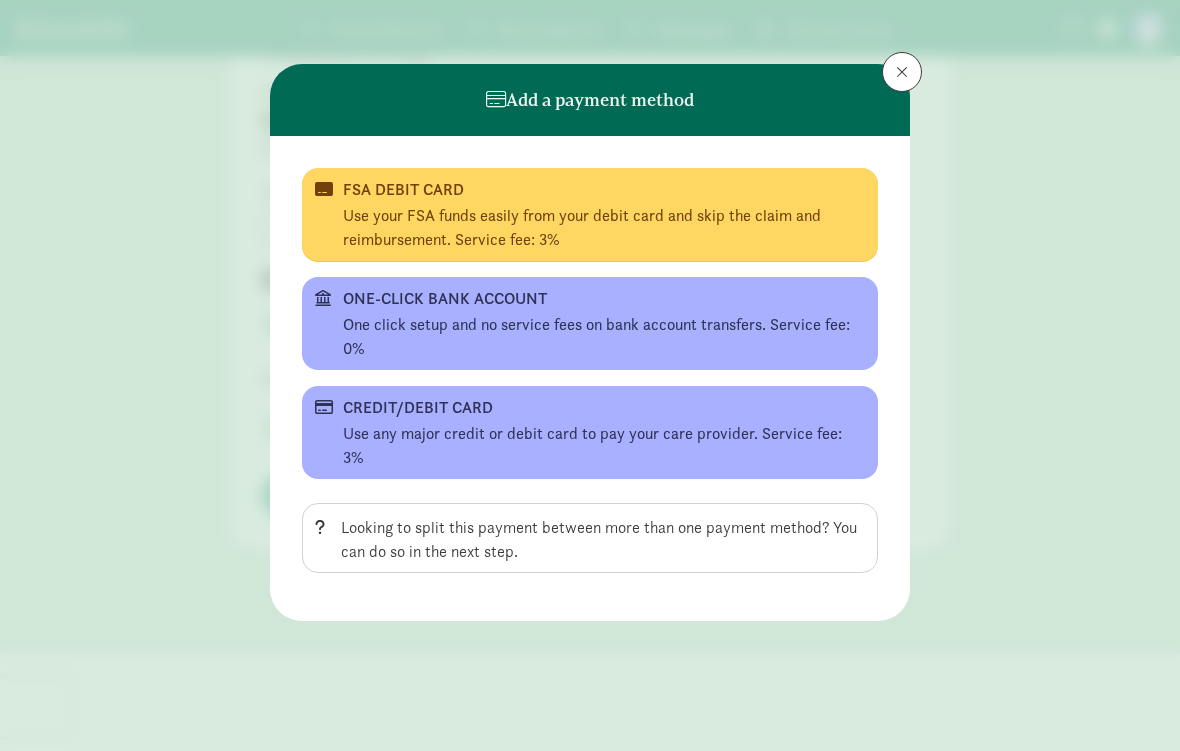 click at bounding box center [902, 72] 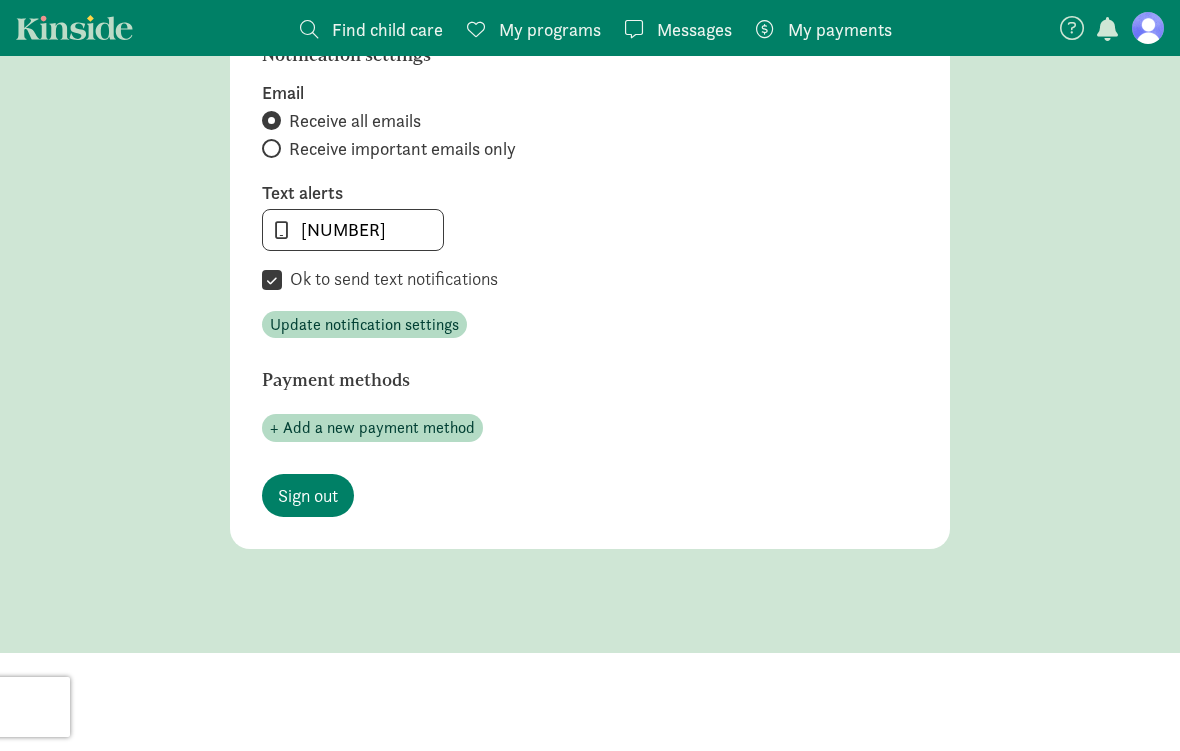 click on "Find child care
Find" 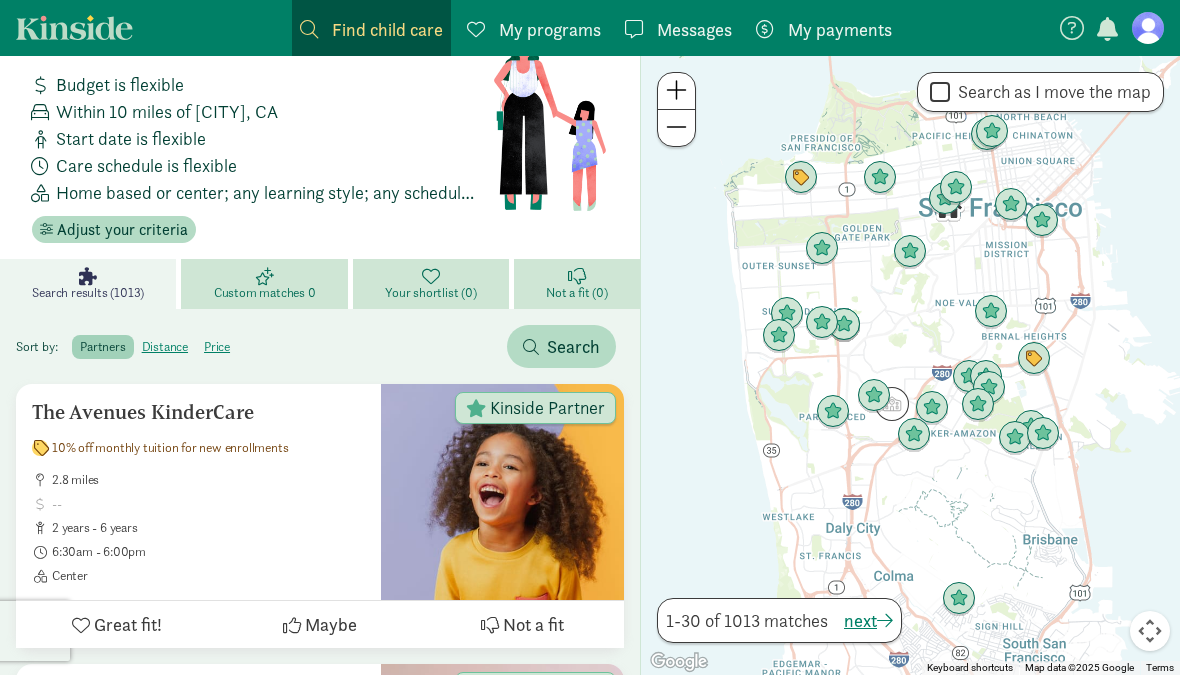 scroll, scrollTop: 0, scrollLeft: 0, axis: both 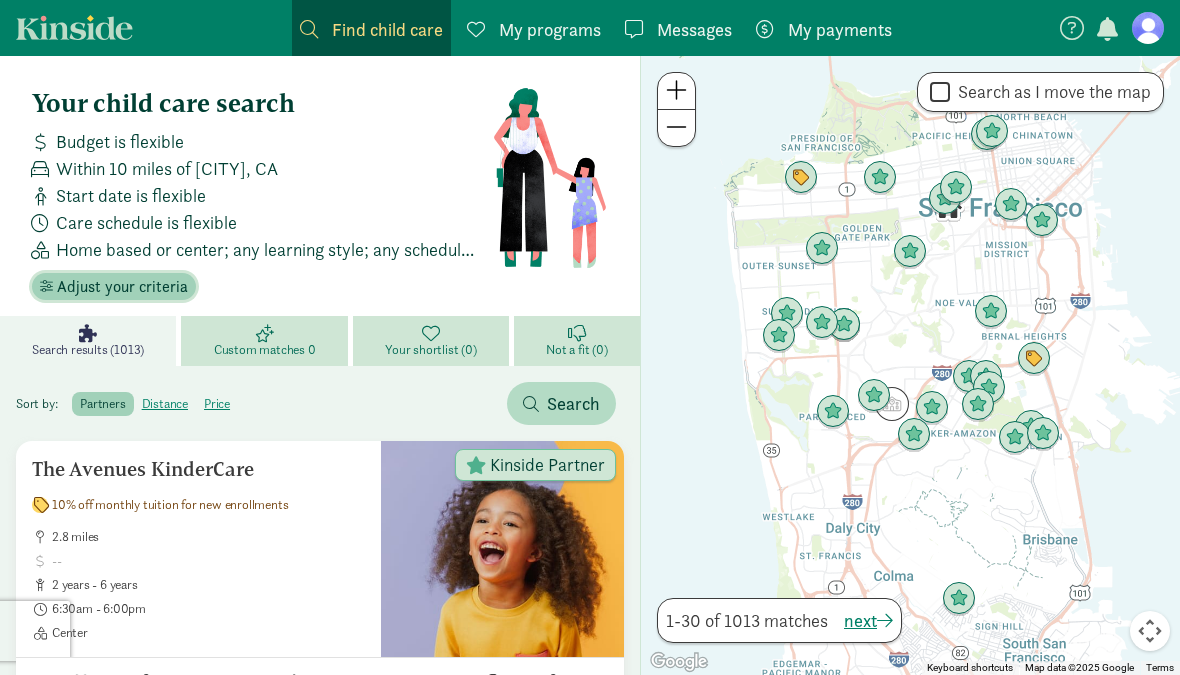 click on "Adjust your criteria" at bounding box center (122, 287) 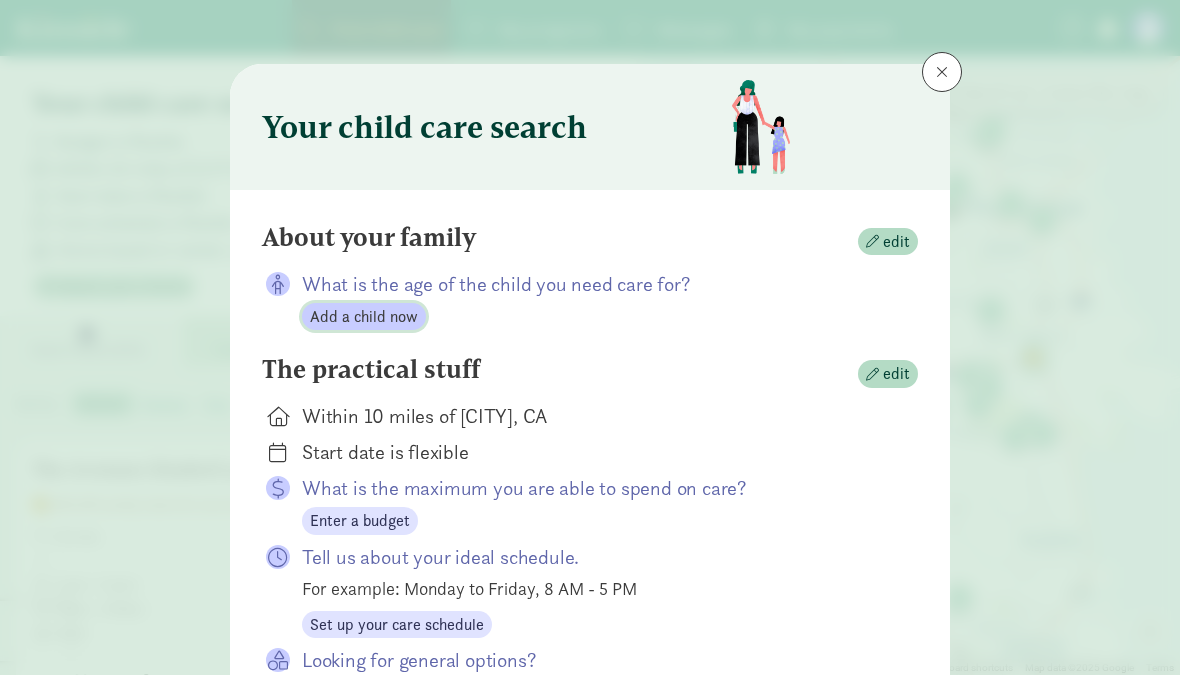 click on "Add a child now" at bounding box center [364, 317] 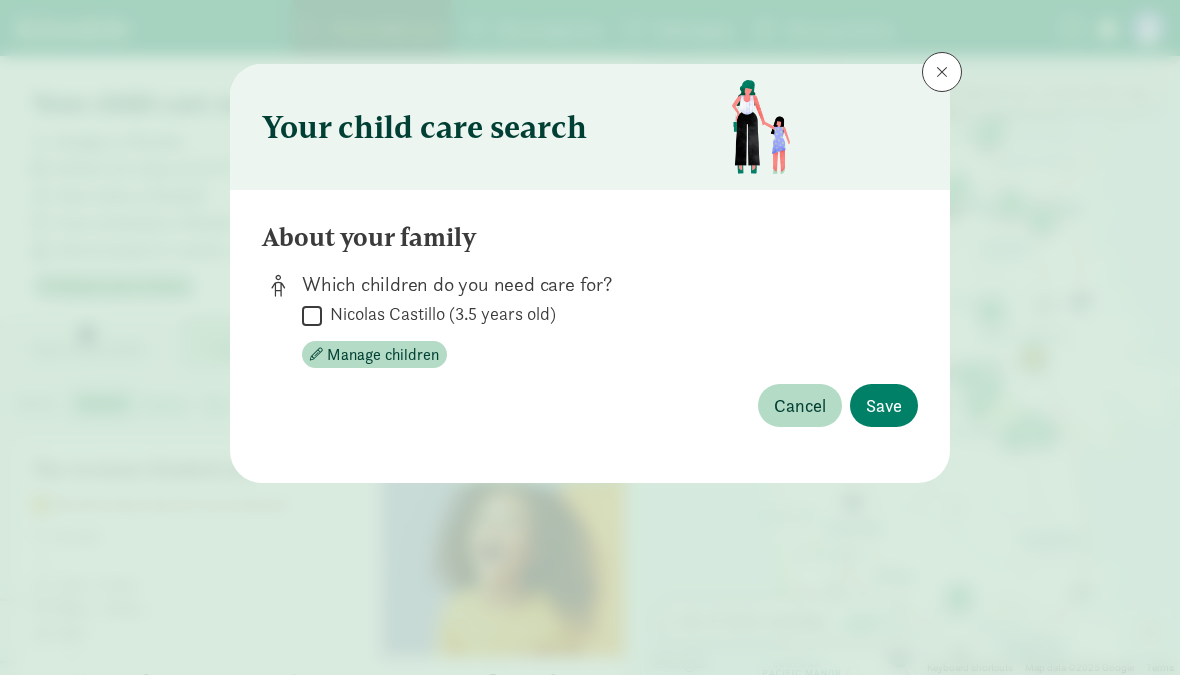 click on "Nicolas Castillo (3.5 years old)" at bounding box center (439, 314) 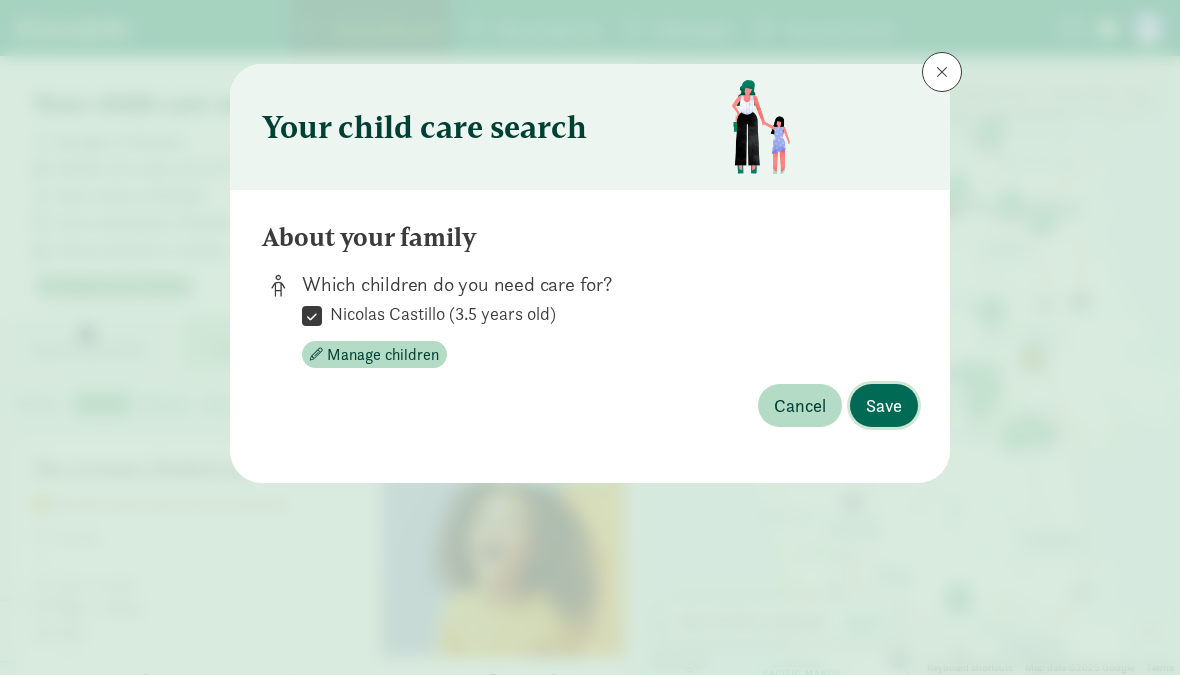 click on "Save" 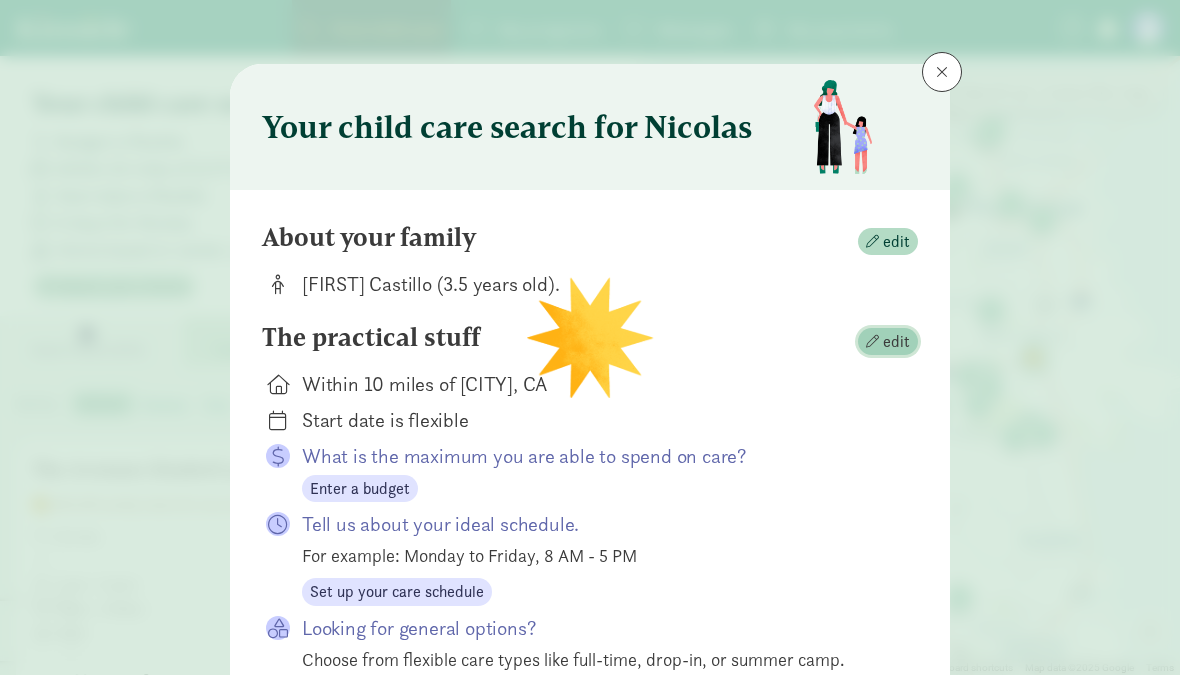 click on "edit" at bounding box center (896, 342) 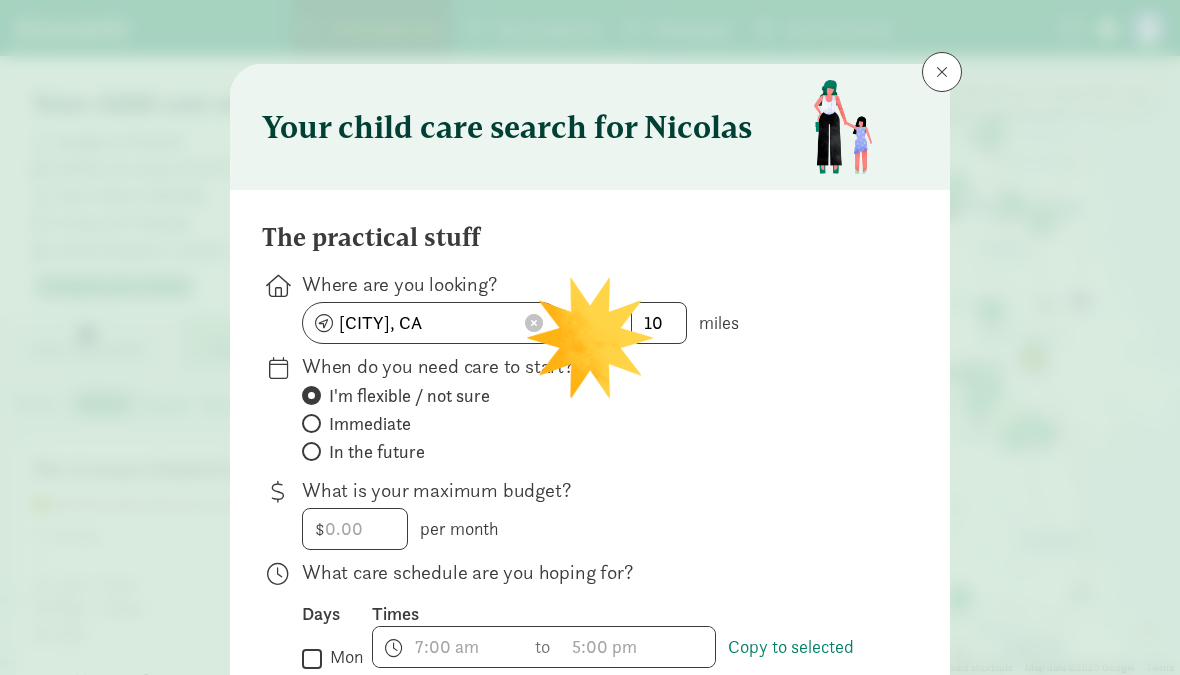 click 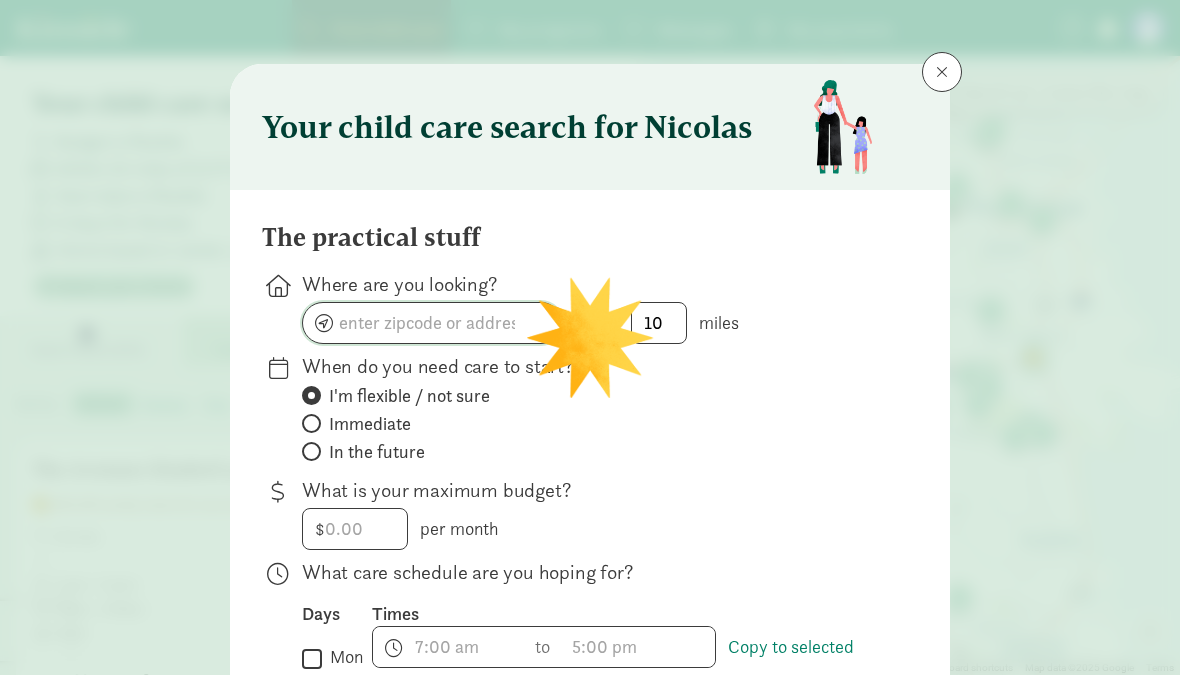 click 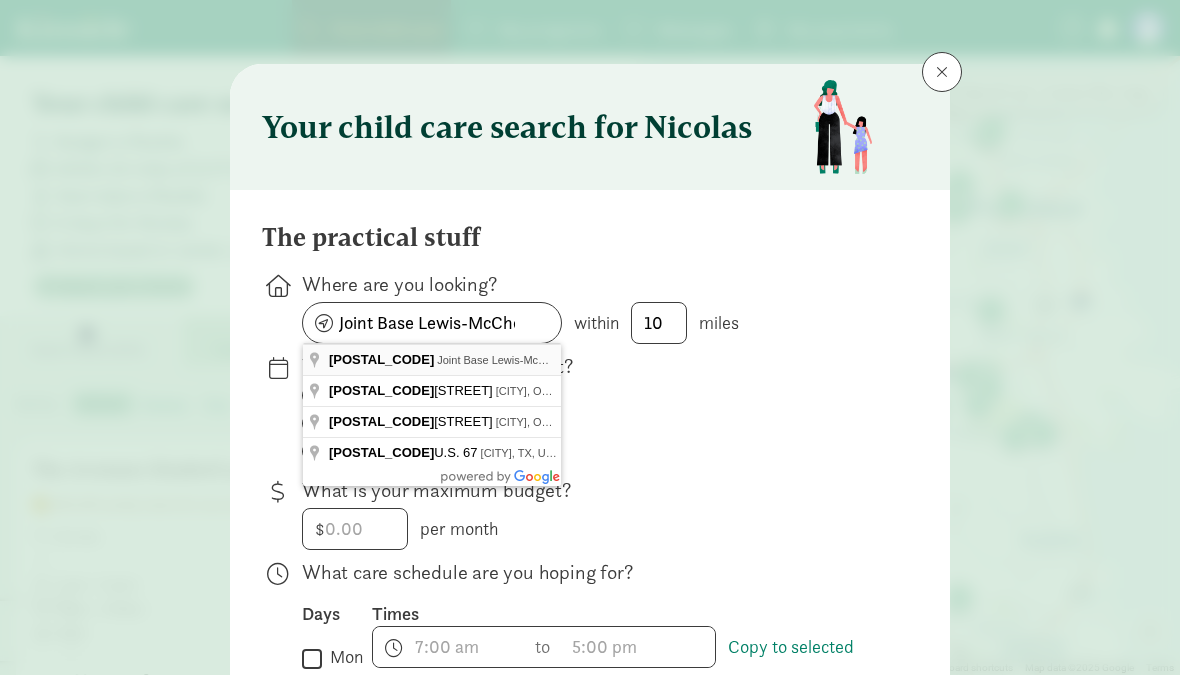 type on "LEWIS MCCHORD, WA 98433, USA" 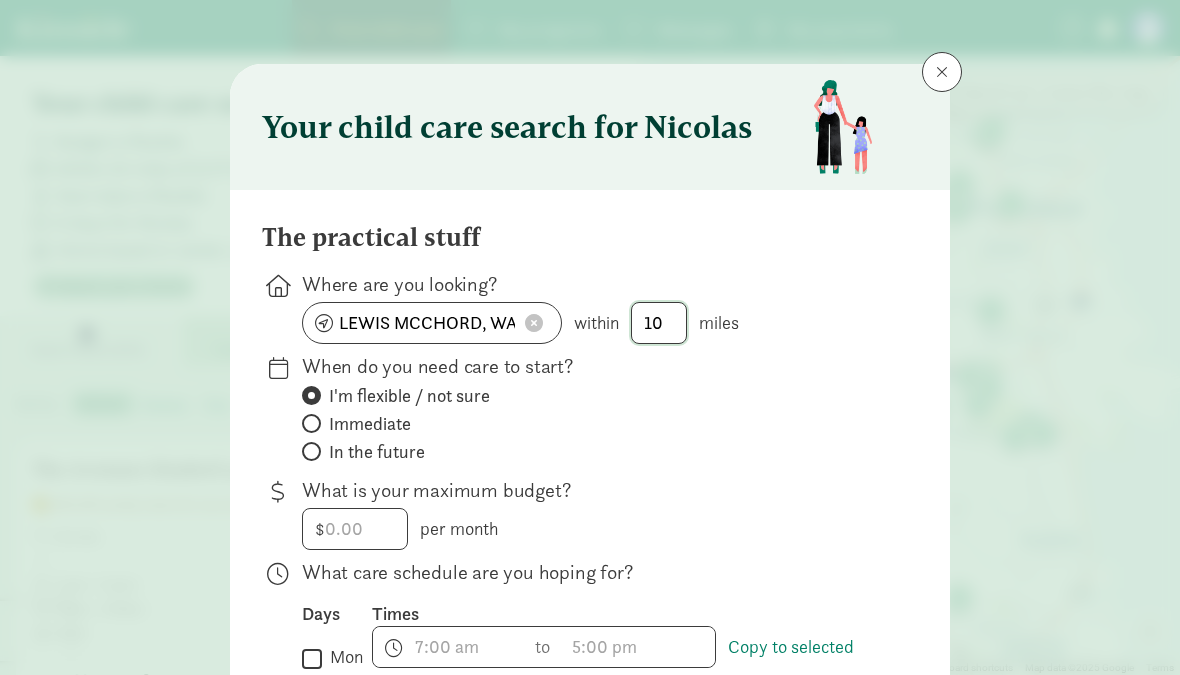 click on "10" 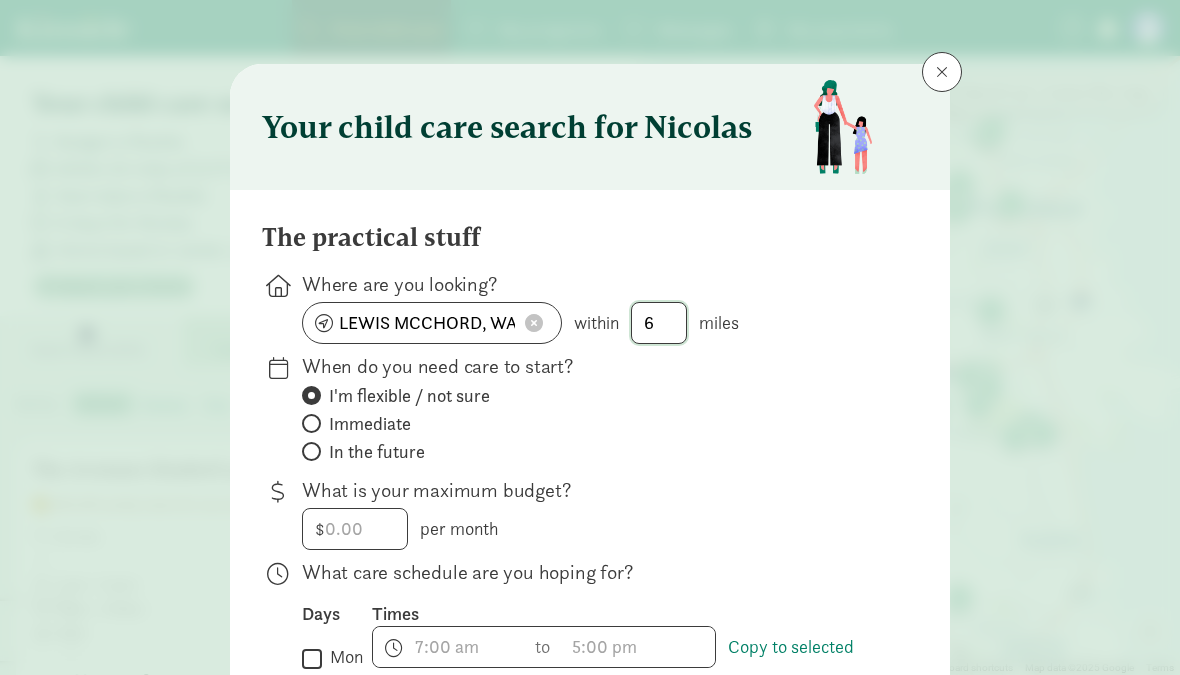type on "1" 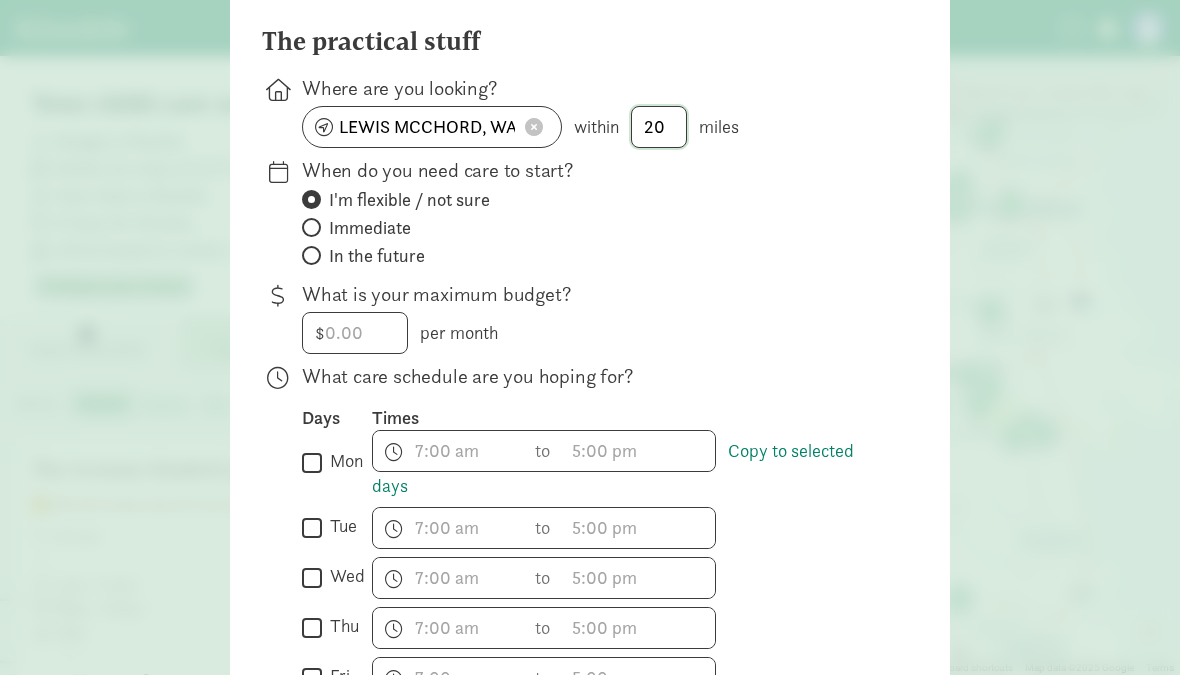 scroll, scrollTop: 198, scrollLeft: 0, axis: vertical 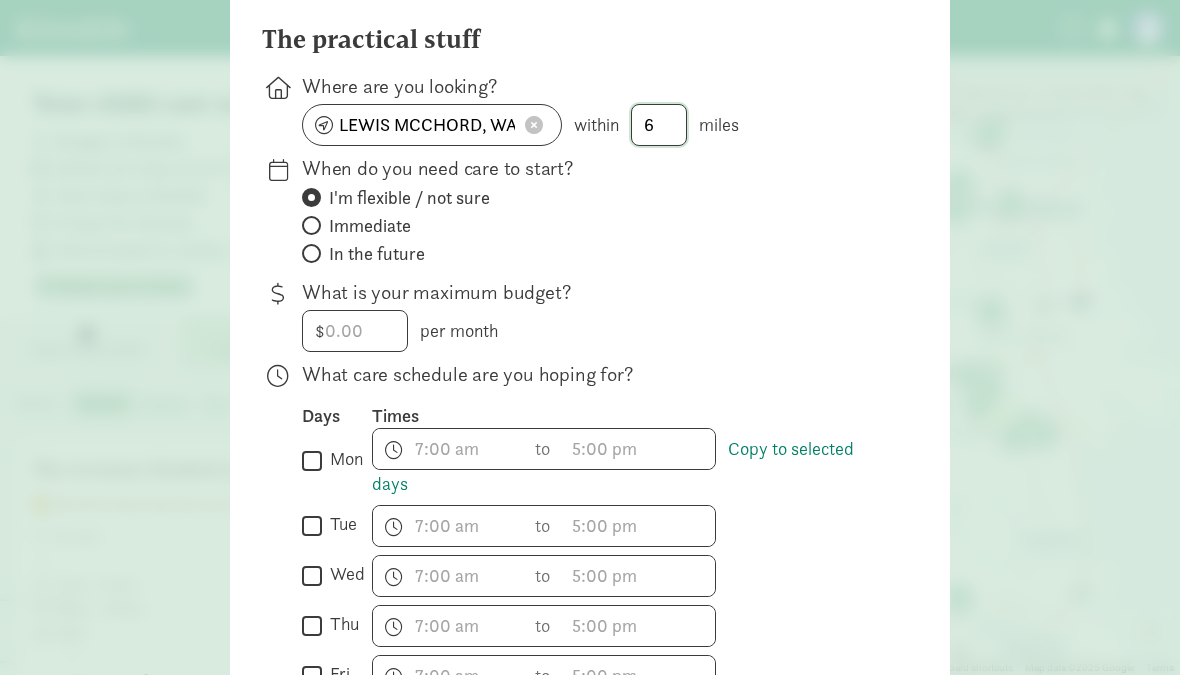 type on "1" 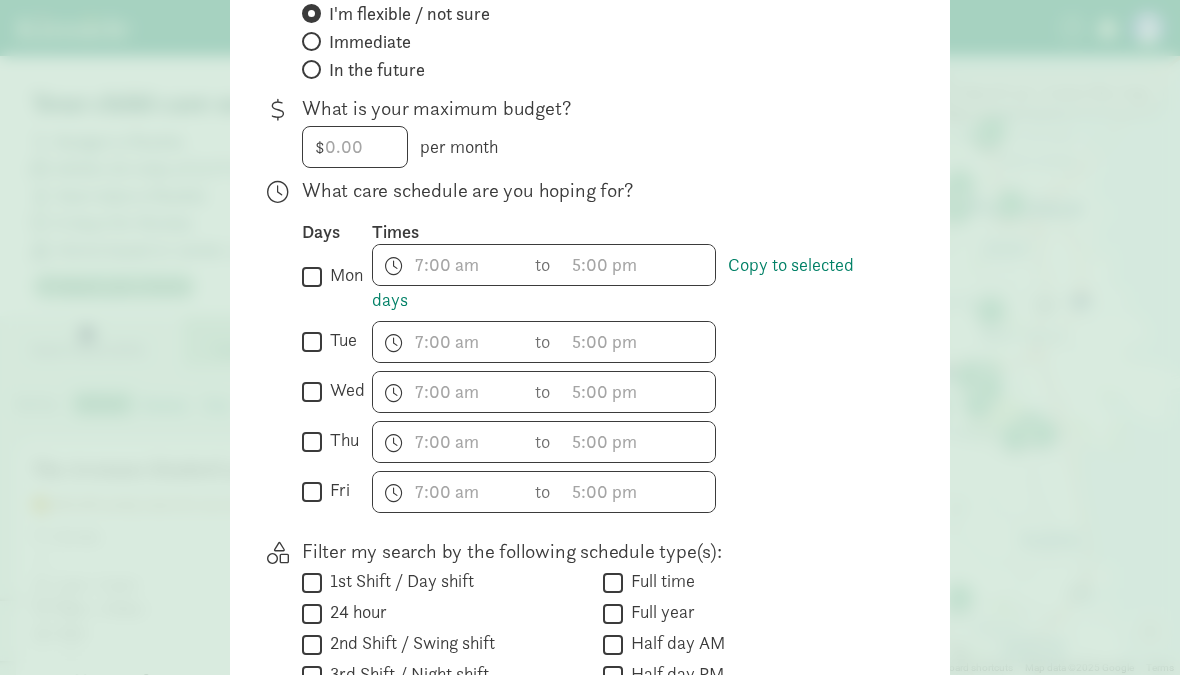 scroll, scrollTop: 385, scrollLeft: 0, axis: vertical 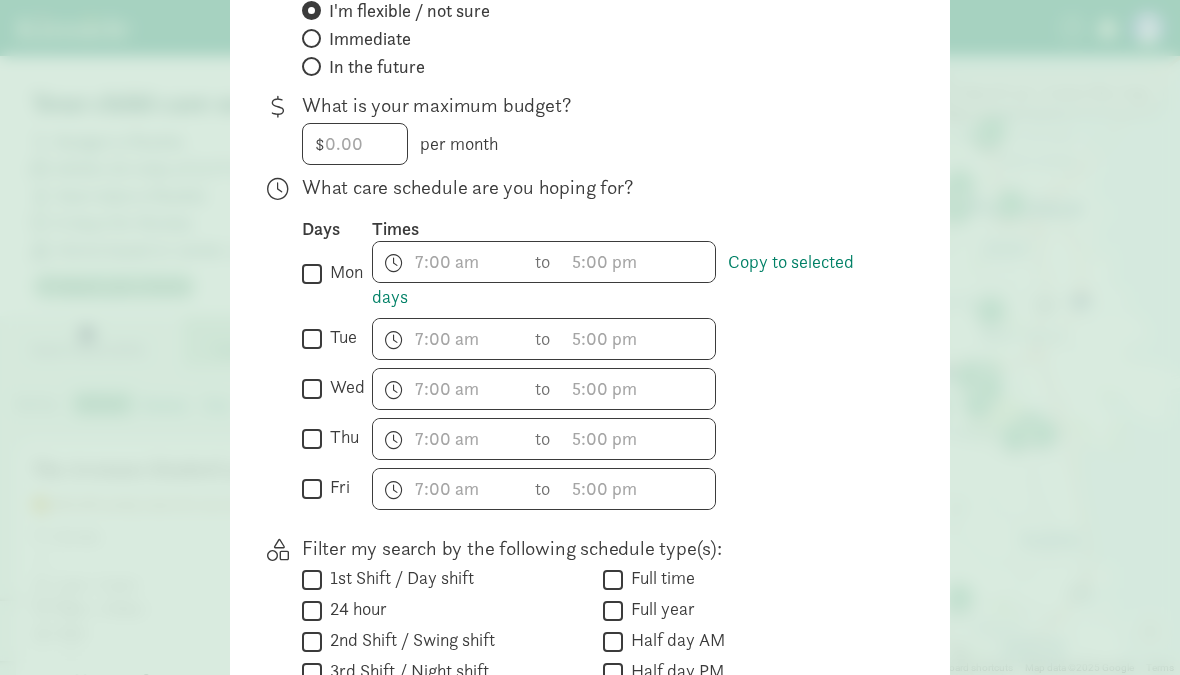 type on "20" 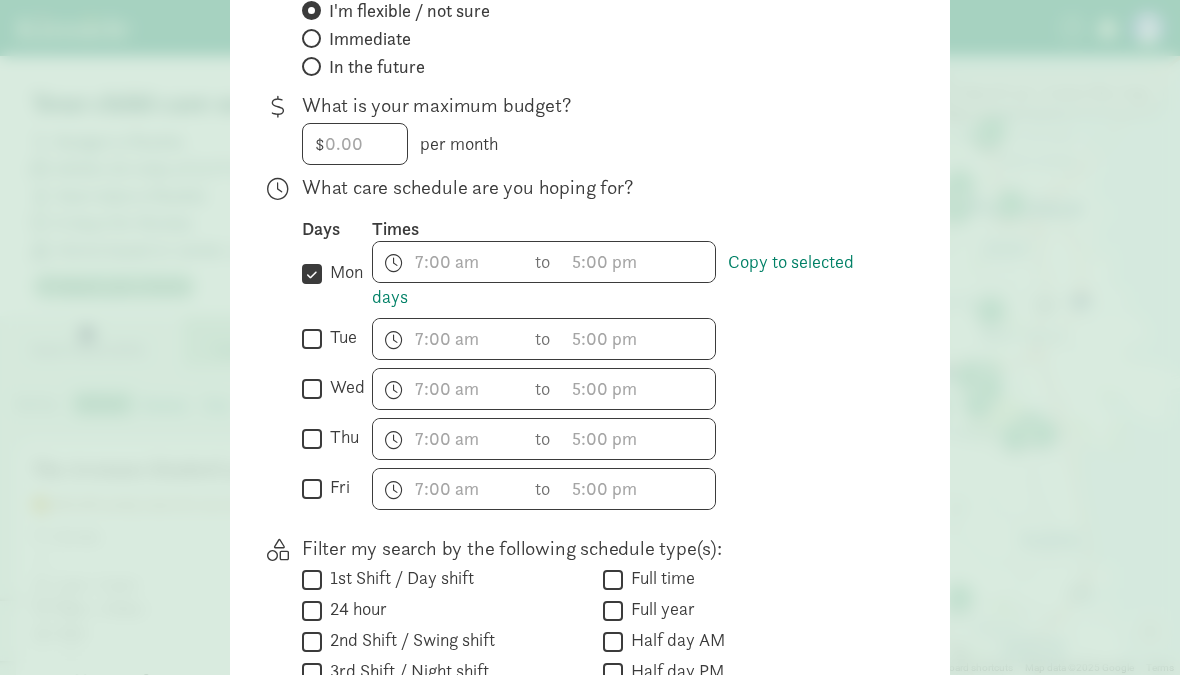 click on "tue" at bounding box center (312, 338) 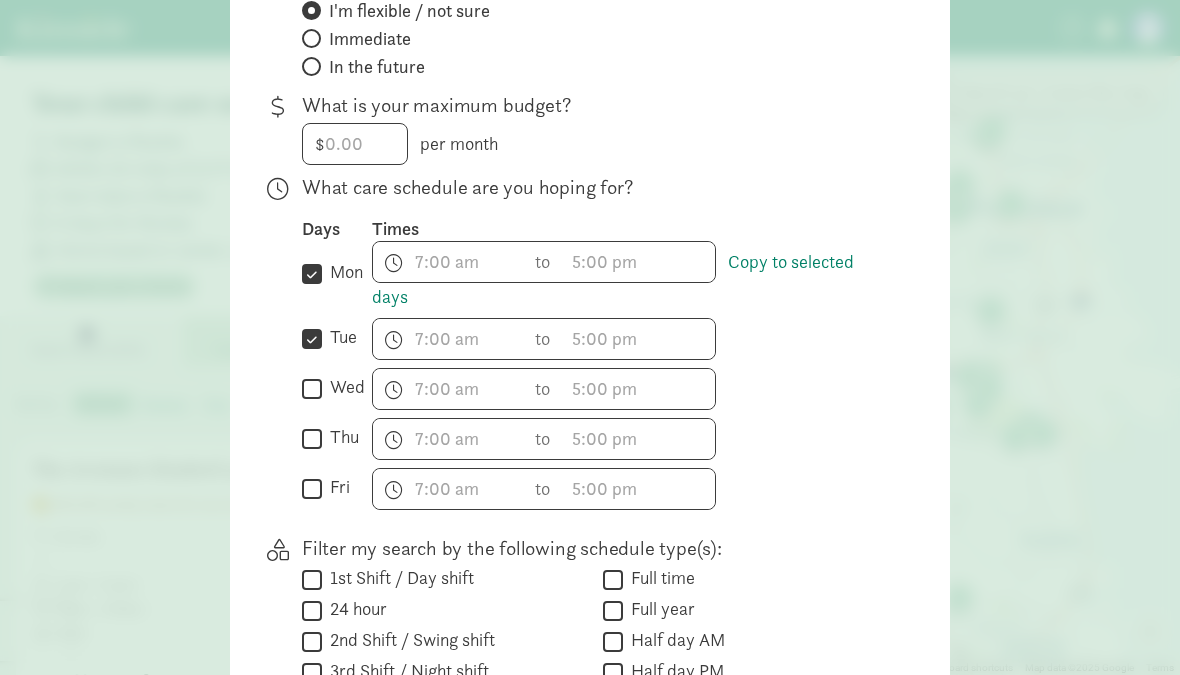 click on "What care schedule are you hoping for?
Days   Times        mon
Copy to selected days
h   12 1 2 3 4 5 6 7 8 9 10 11         mm   00 15 30 45           a   am pm
to
h   12 1 2 3 4 5 6 7 8 9 10 11         mm   00 15 30 45           a   am pm
Copy to selected days
   tue                   h   12 1 2 3 4 5 6 7 8 9 10 11         mm   00 15 30 45           a   am pm
to
h   12 1 2 3 4 5 6 7 8 9 10 11         mm   00 15 30 45           a   am pm        wed                   h   12 1 2 3 4 5 6 7 8 9 10 11         mm   00 15 30 45           a   am pm
to
h   12 1 2 3 4 5 6 7 8 9 10 11         mm   00 15 30 45           a   am pm        thu                   h   12 1 2 3 4 5 6 7 8 9 10 11         mm   00 15 30 45           a   am pm
to
h   12 1 2 3 4 5 6 7 8 9" 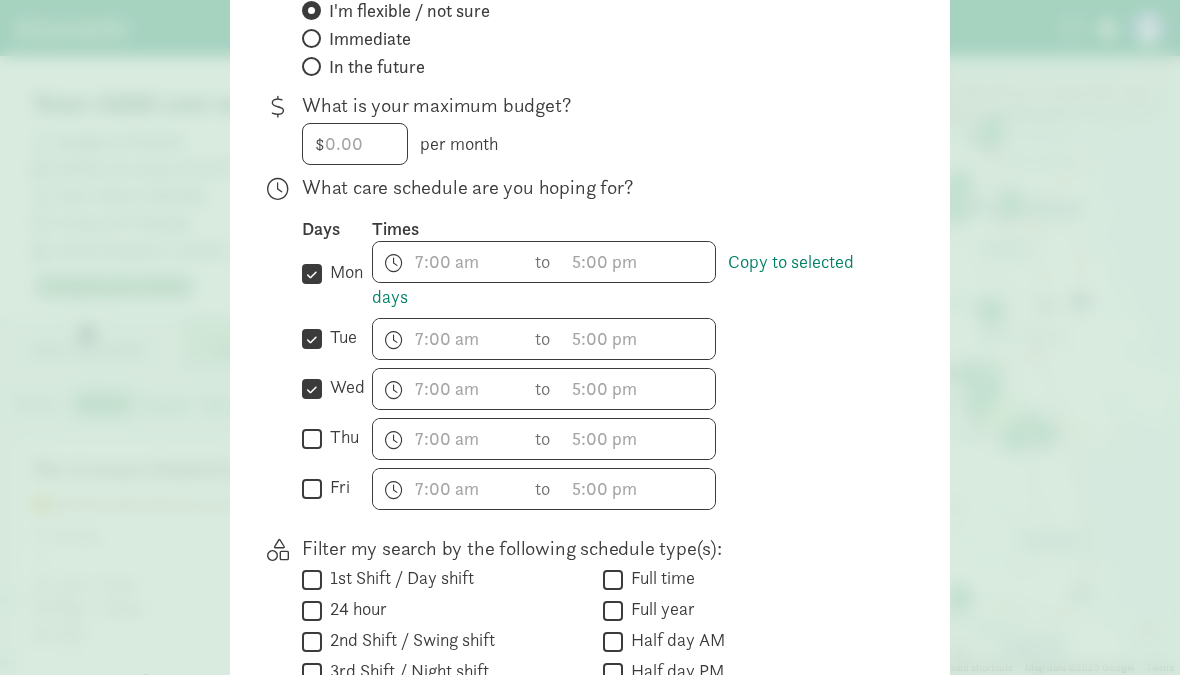 click on "thu" at bounding box center (312, 438) 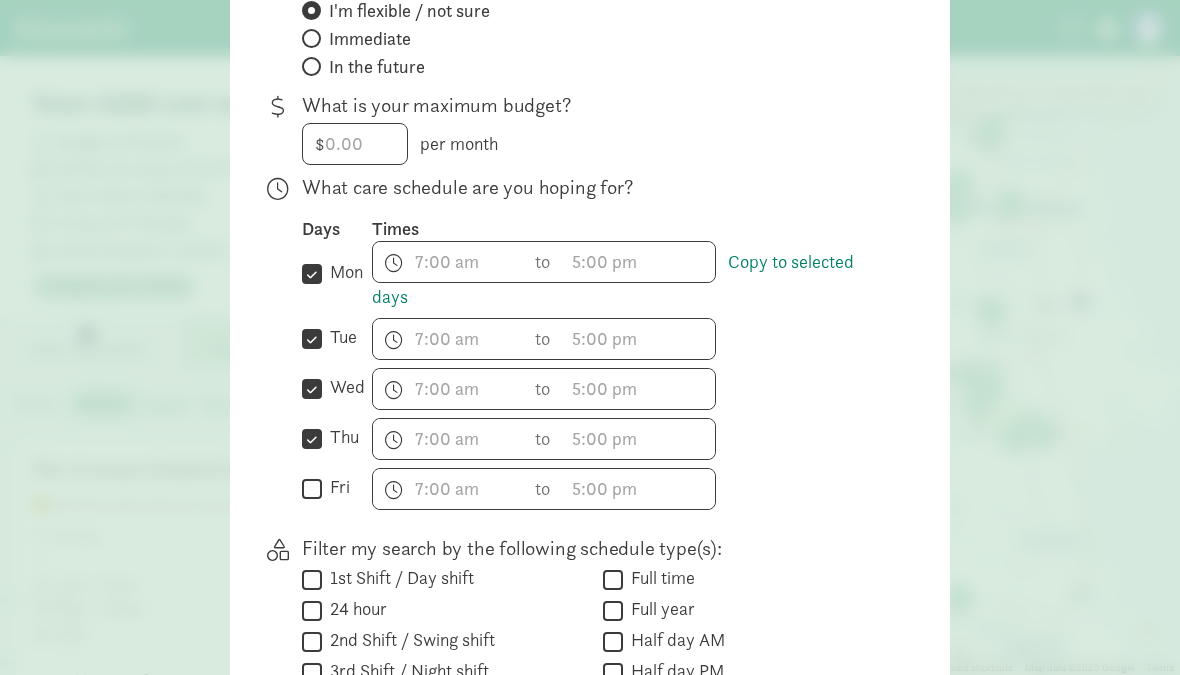 click on "What care schedule are you hoping for?
Days   Times        mon
Copy to selected days
h   12 1 2 3 4 5 6 7 8 9 10 11         mm   00 15 30 45           a   am pm
to
h   12 1 2 3 4 5 6 7 8 9 10 11         mm   00 15 30 45           a   am pm
Copy to selected days
   tue                   h   12 1 2 3 4 5 6 7 8 9 10 11         mm   00 15 30 45           a   am pm
to
h   12 1 2 3 4 5 6 7 8 9 10 11         mm   00 15 30 45           a   am pm        wed                   h   12 1 2 3 4 5 6 7 8 9 10 11         mm   00 15 30 45           a   am pm
to
h   12 1 2 3 4 5 6 7 8 9 10 11         mm   00 15 30 45           a   am pm        thu                   h   12 1 2 3 4 5 6 7 8 9 10 11         mm   00 15 30 45           a   am pm
to
h   12 1 2 3 4 5 6 7 8 9" 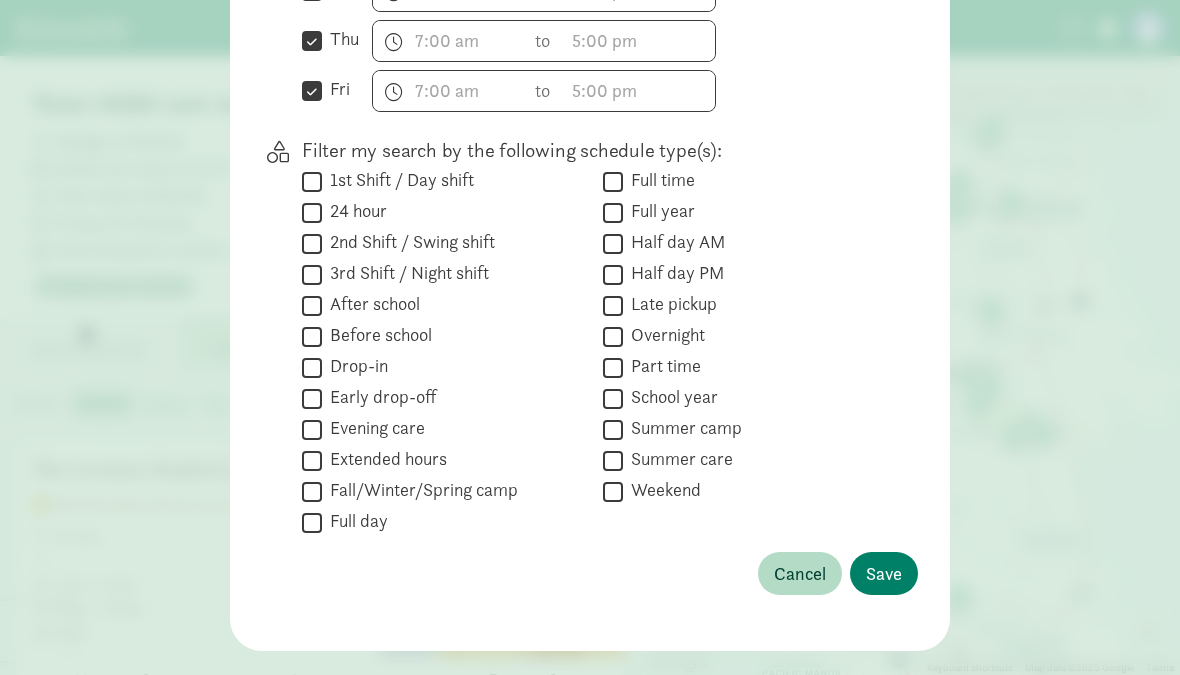 scroll, scrollTop: 784, scrollLeft: 0, axis: vertical 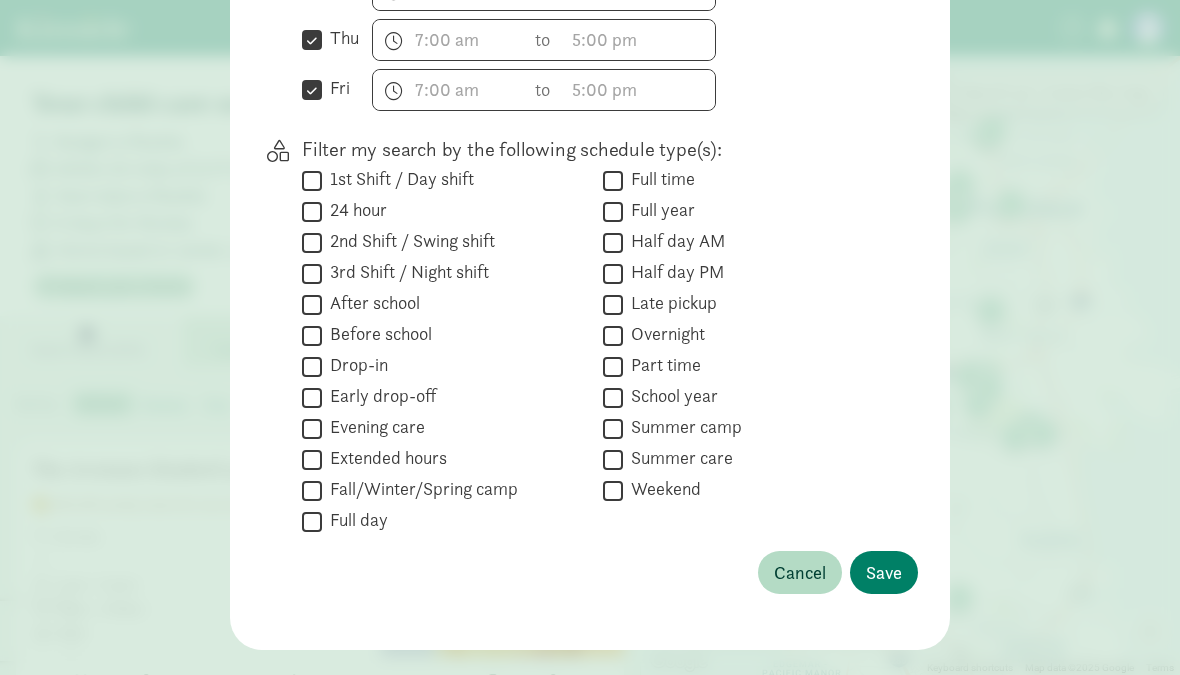 click on "Full time" at bounding box center (659, 179) 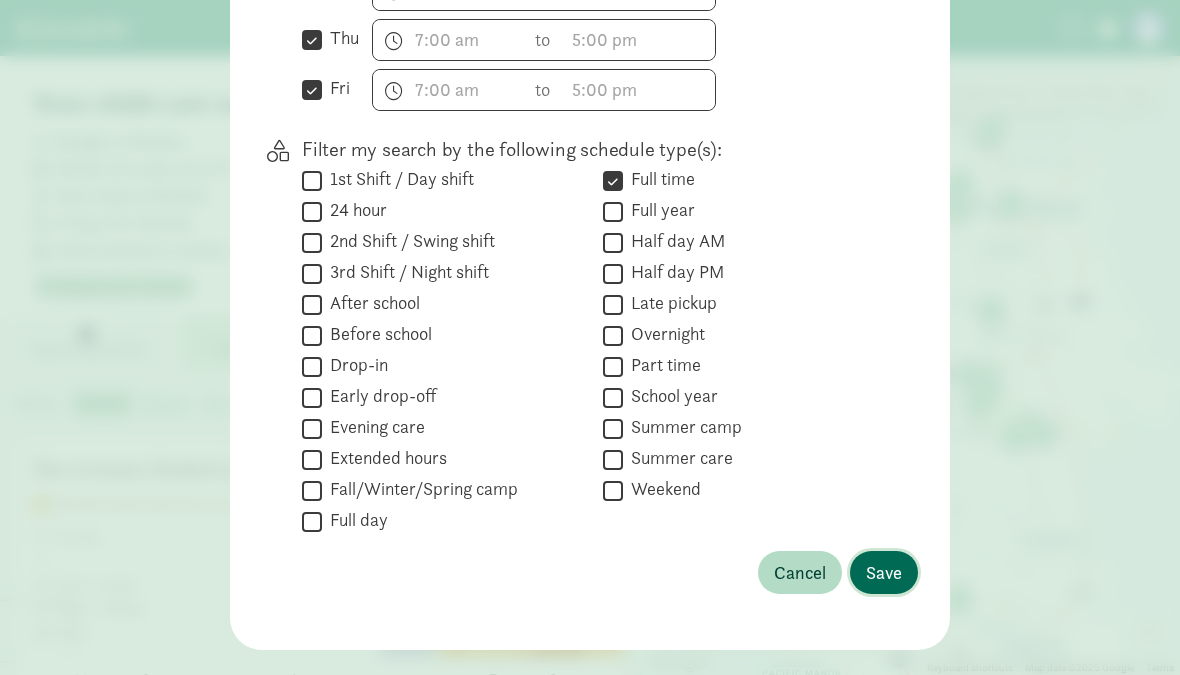 click on "Save" 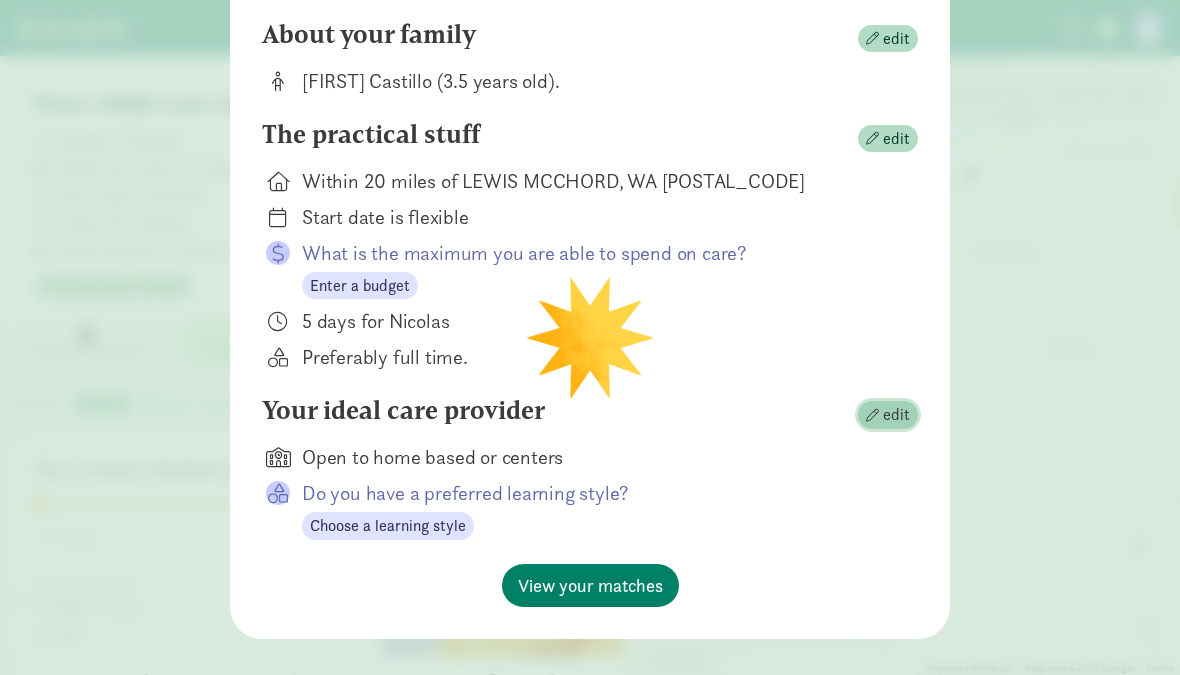click on "edit" at bounding box center [896, 415] 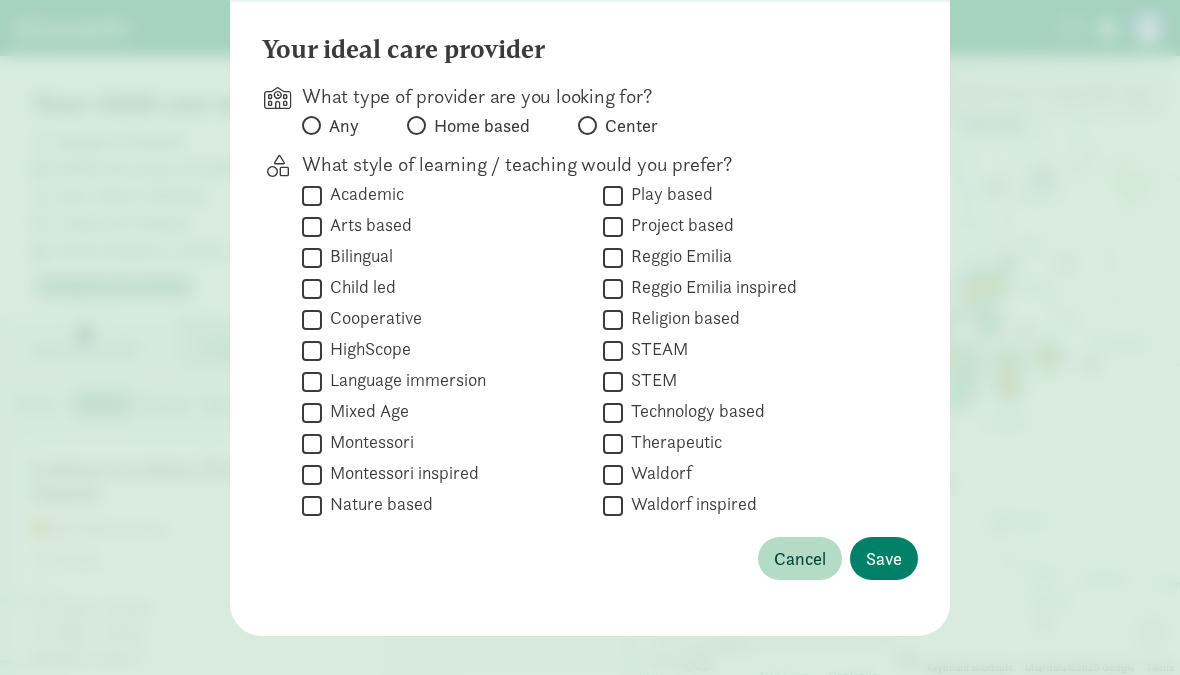 click on "Academic" at bounding box center [312, 195] 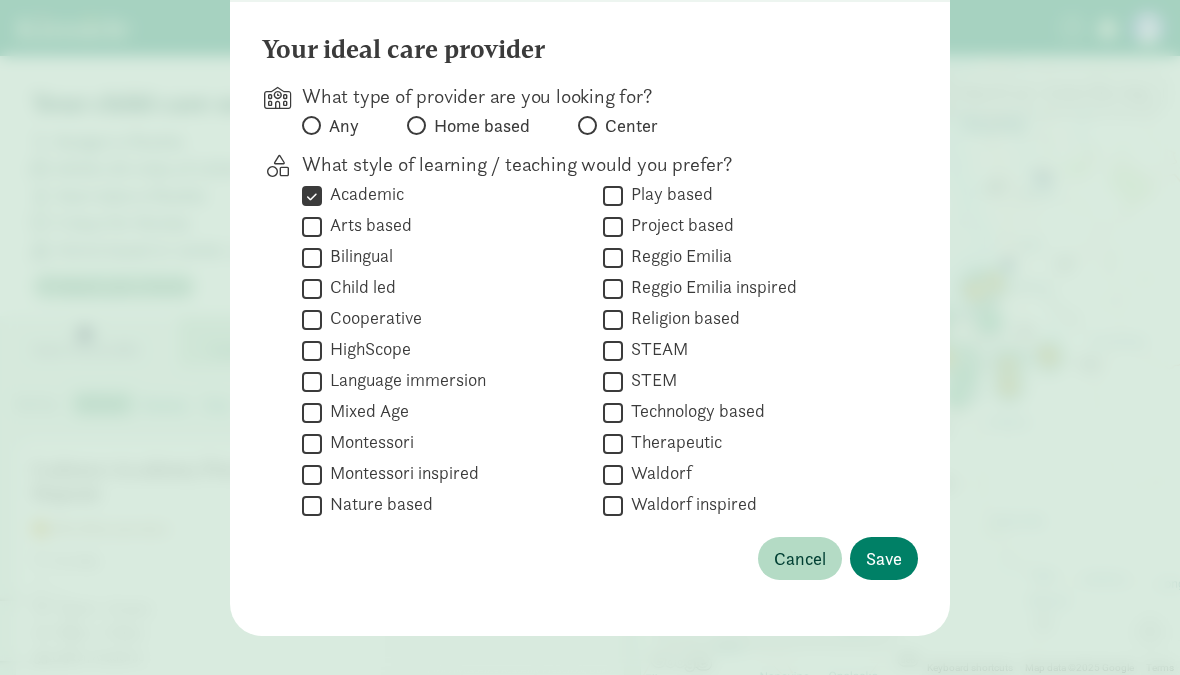 click on "Bilingual" at bounding box center (312, 257) 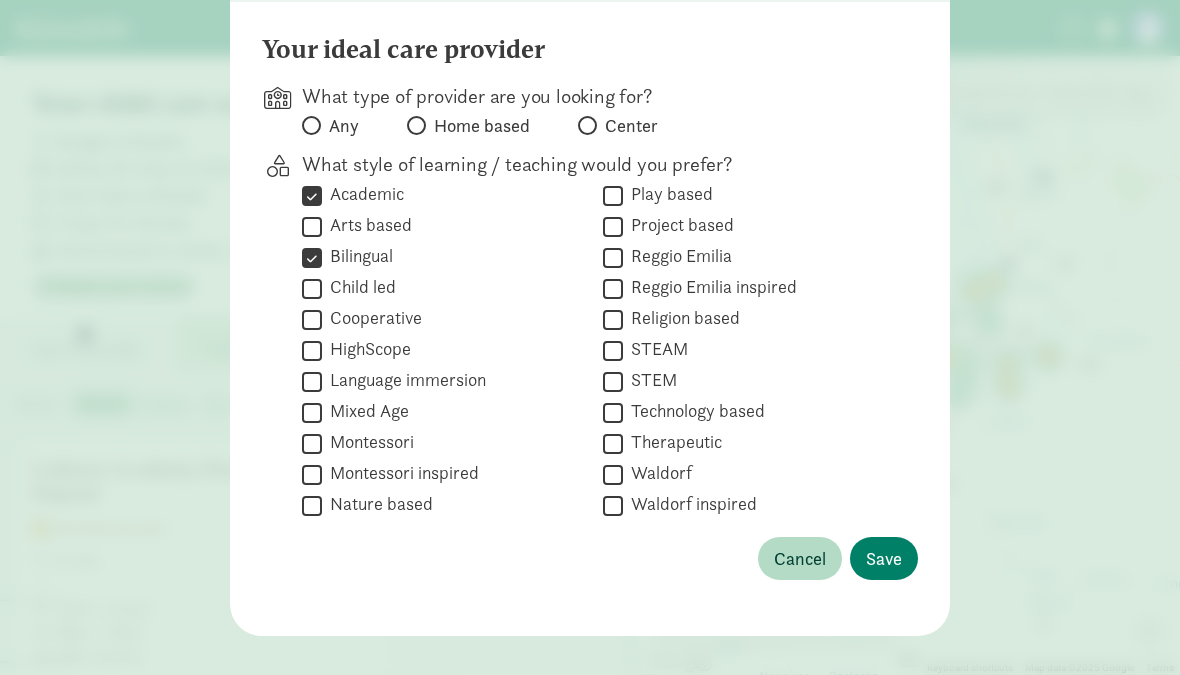 click on "Child led" at bounding box center (312, 288) 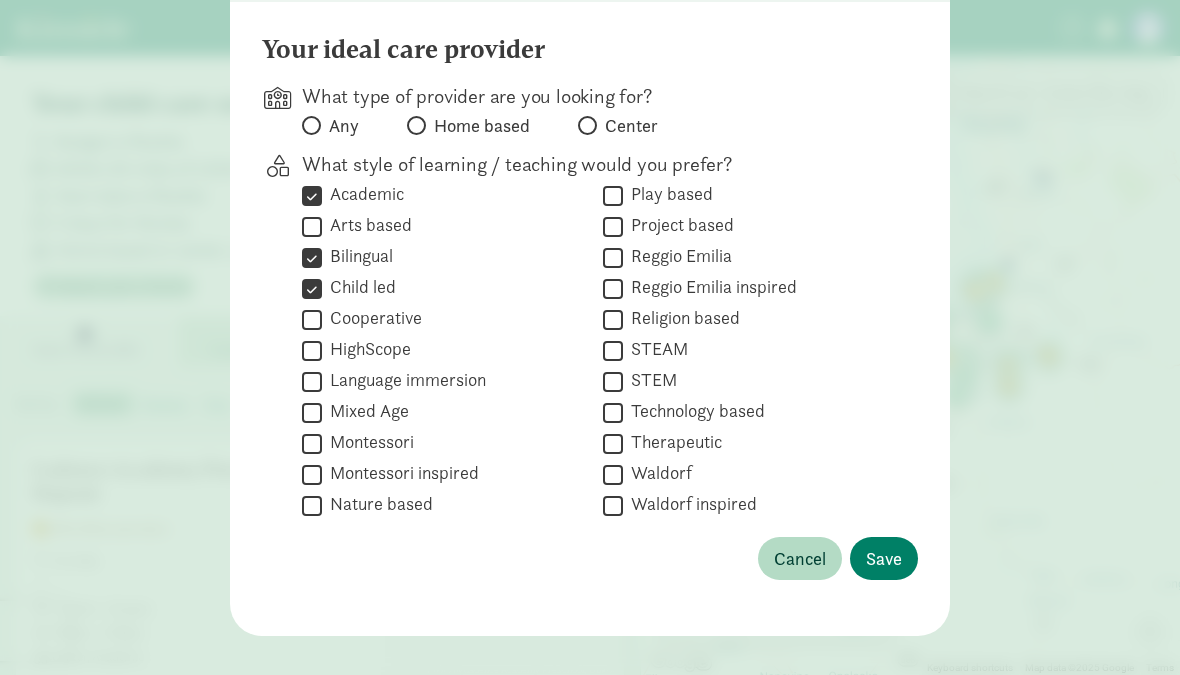click on "Montessori" at bounding box center (312, 443) 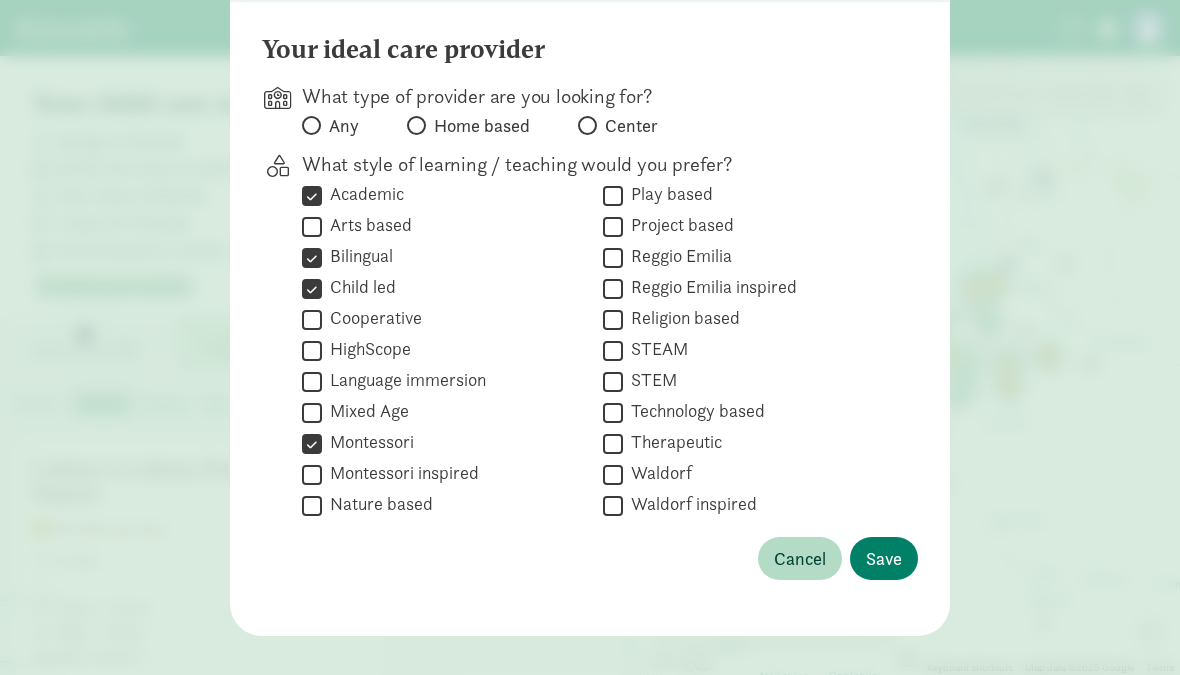 click on "Montessori inspired" at bounding box center (312, 474) 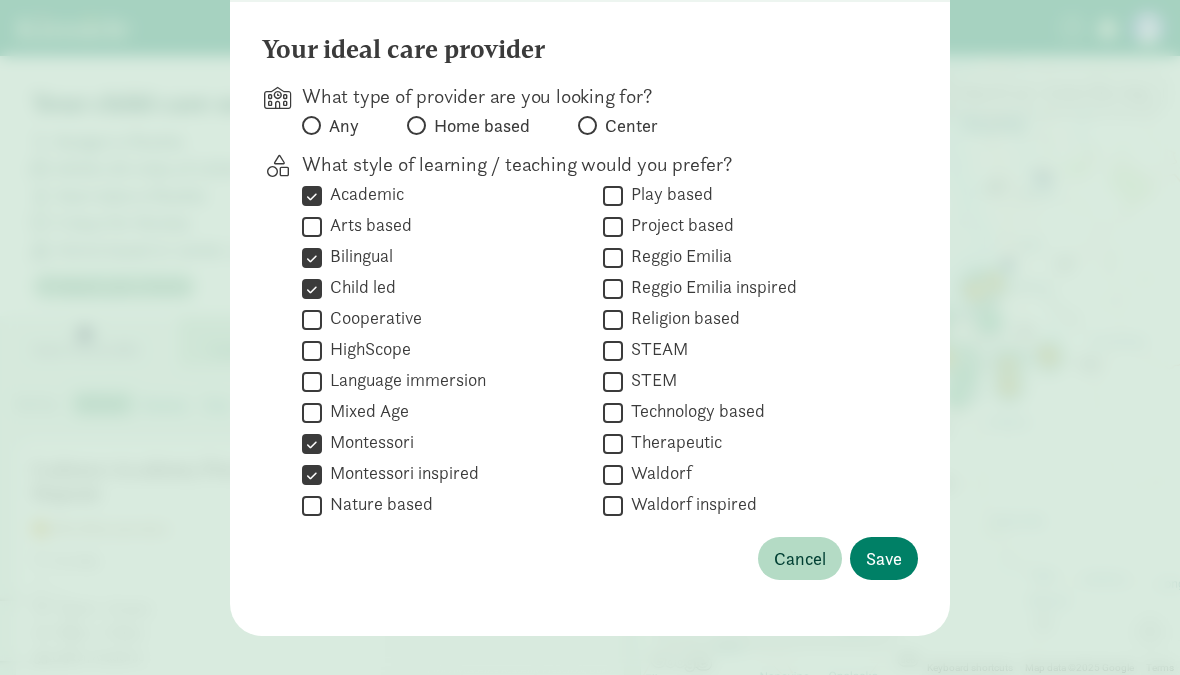 click on "Nature based" at bounding box center [377, 504] 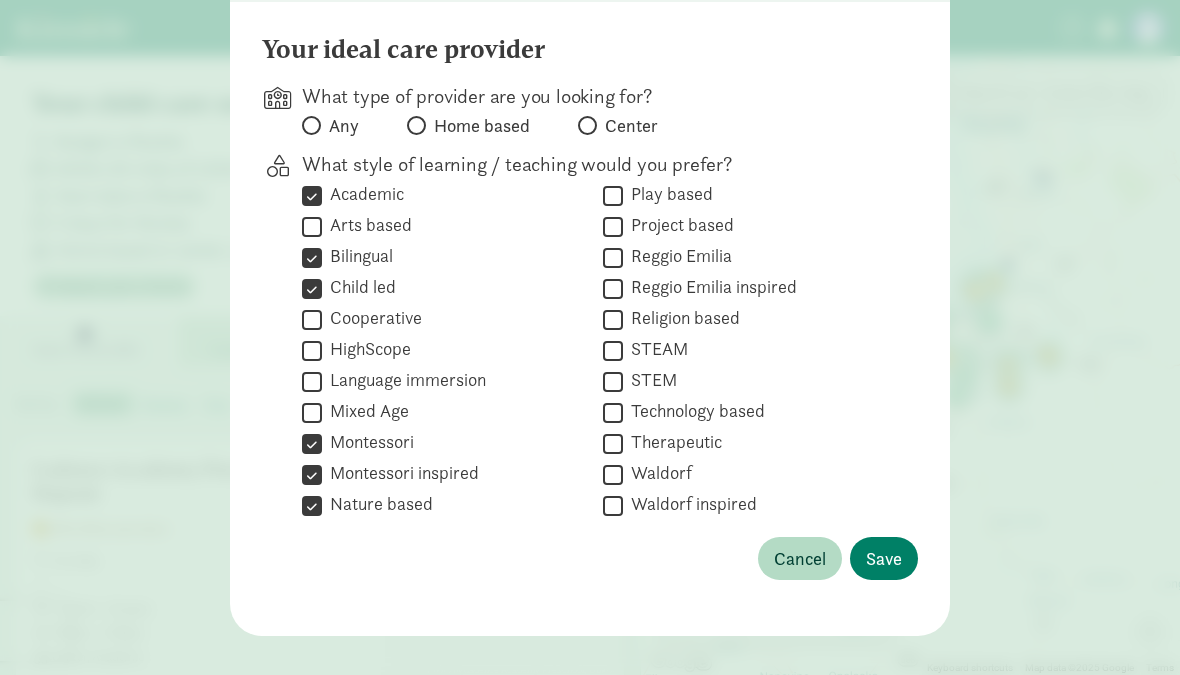 click on "Play based" at bounding box center [613, 195] 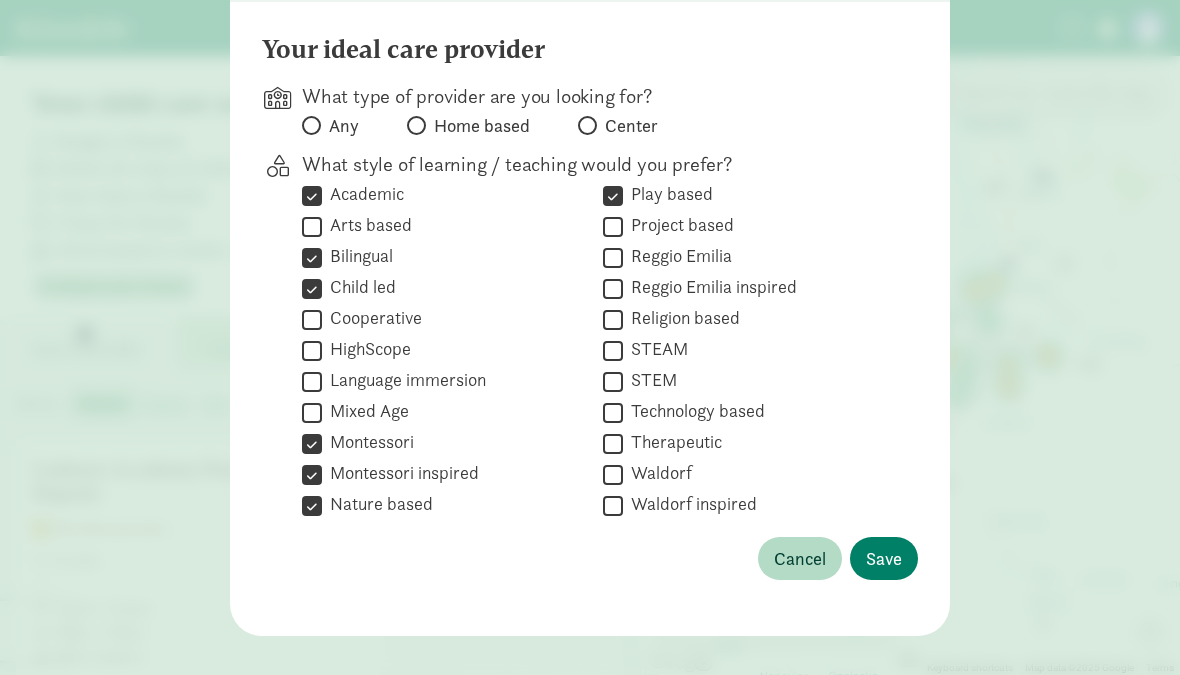 click on "Reggio Emilia" at bounding box center (613, 257) 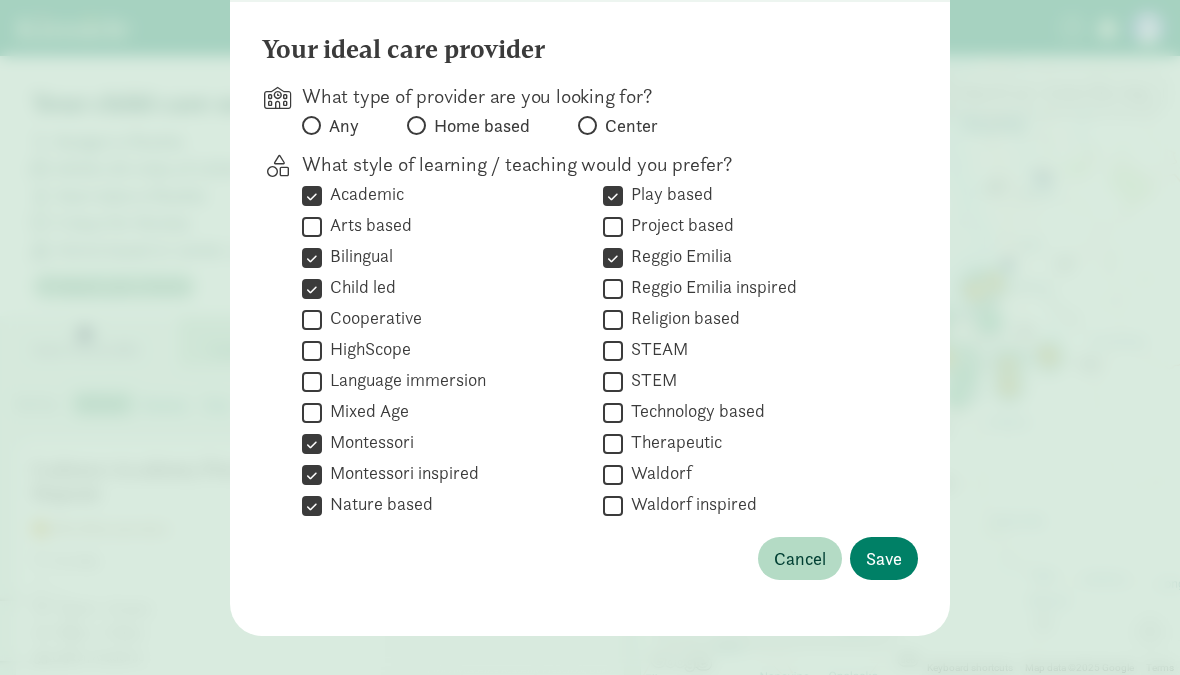 click on "Project based" at bounding box center (613, 226) 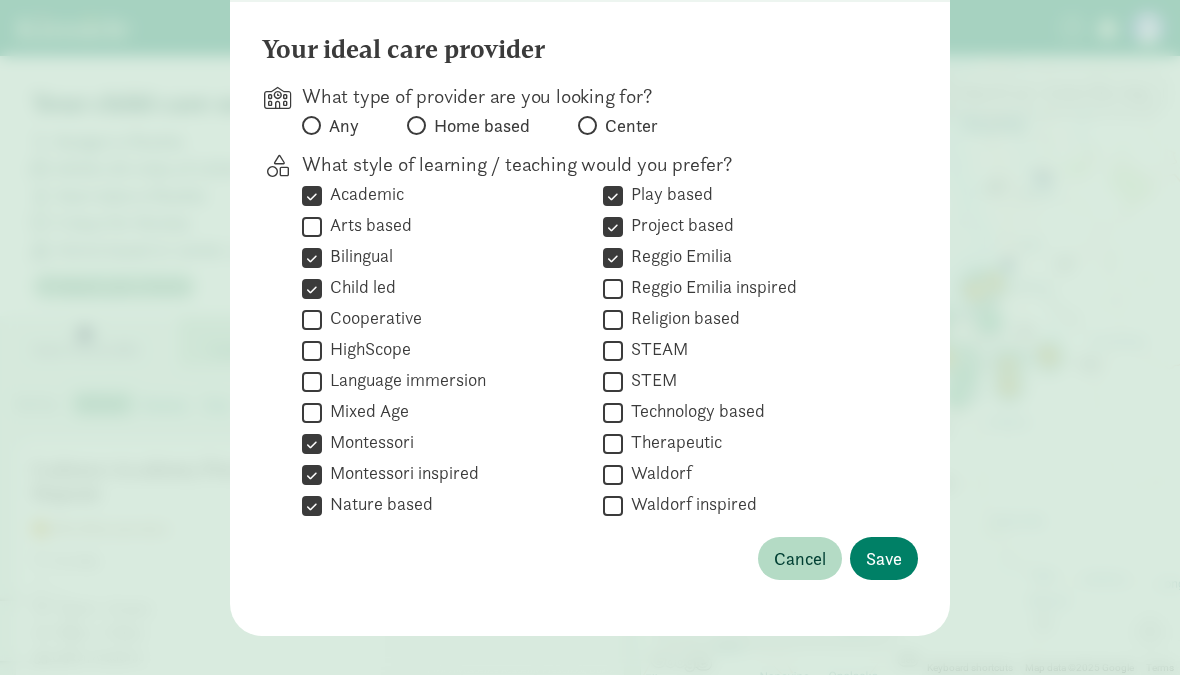 click on "Reggio Emilia inspired" at bounding box center [613, 288] 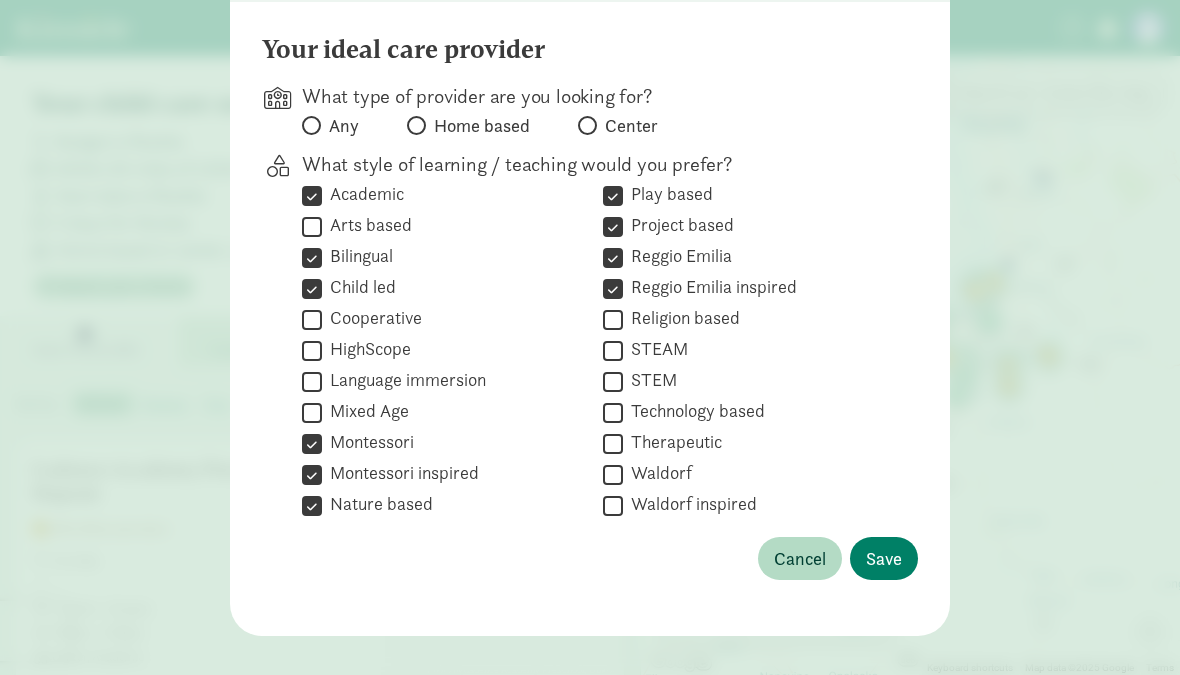 click on "STEM" at bounding box center (613, 381) 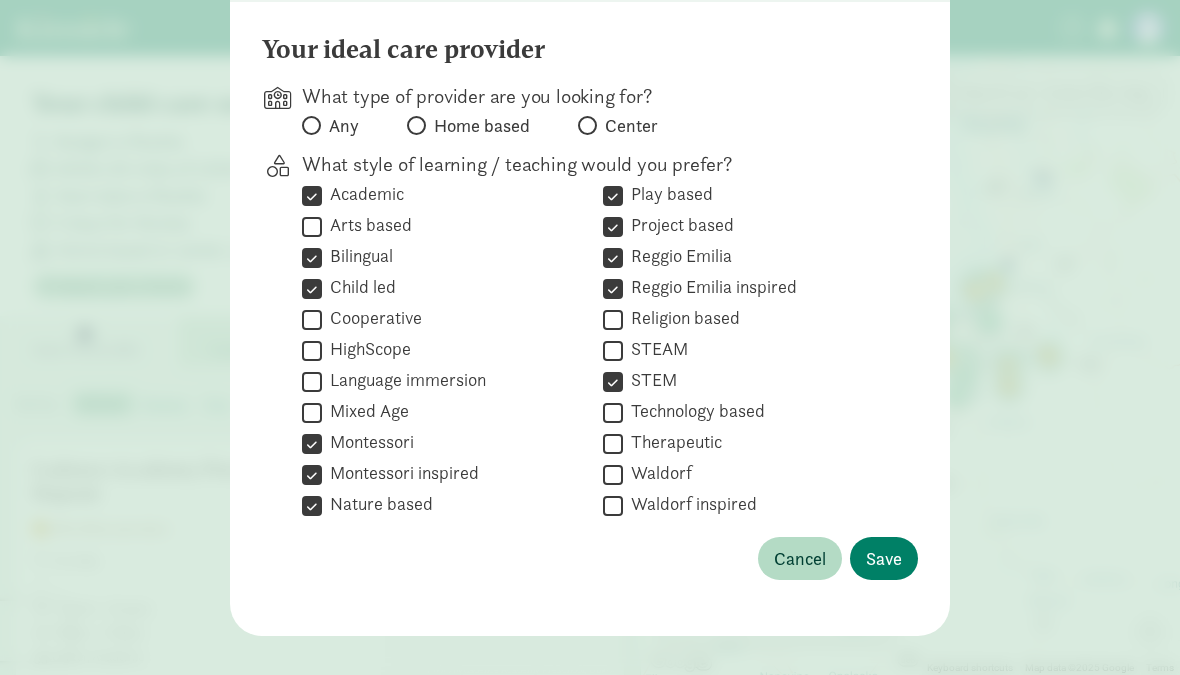 click on "Technology based" at bounding box center [694, 411] 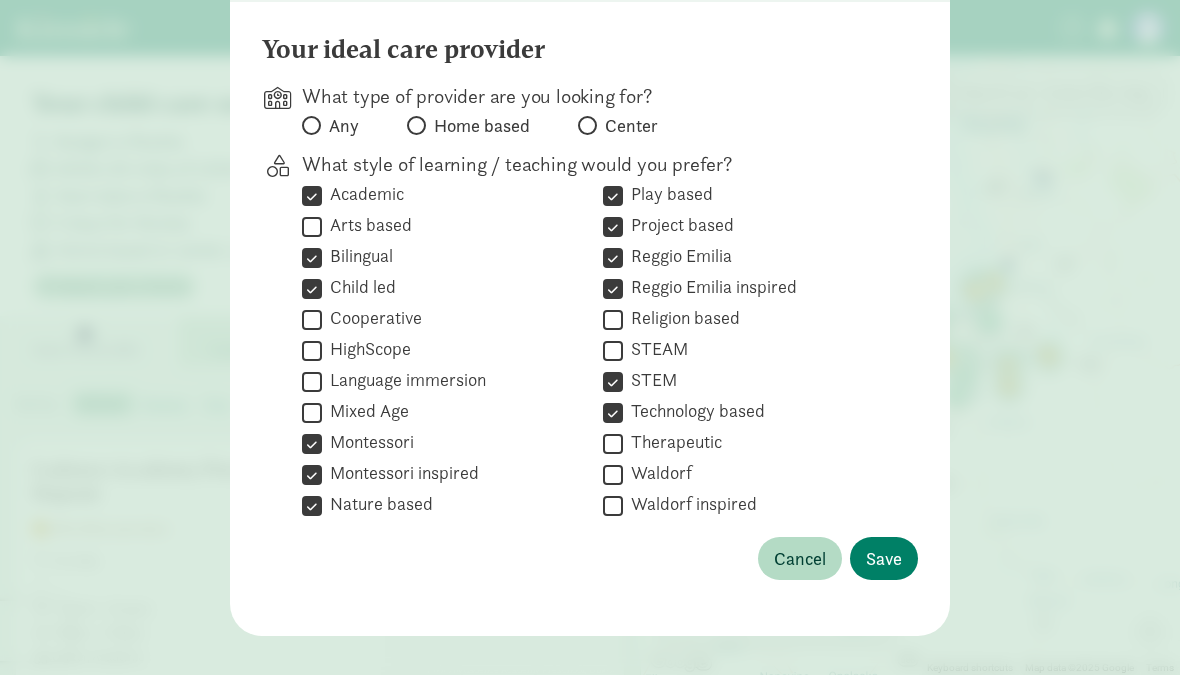 click on "Language immersion" at bounding box center (404, 380) 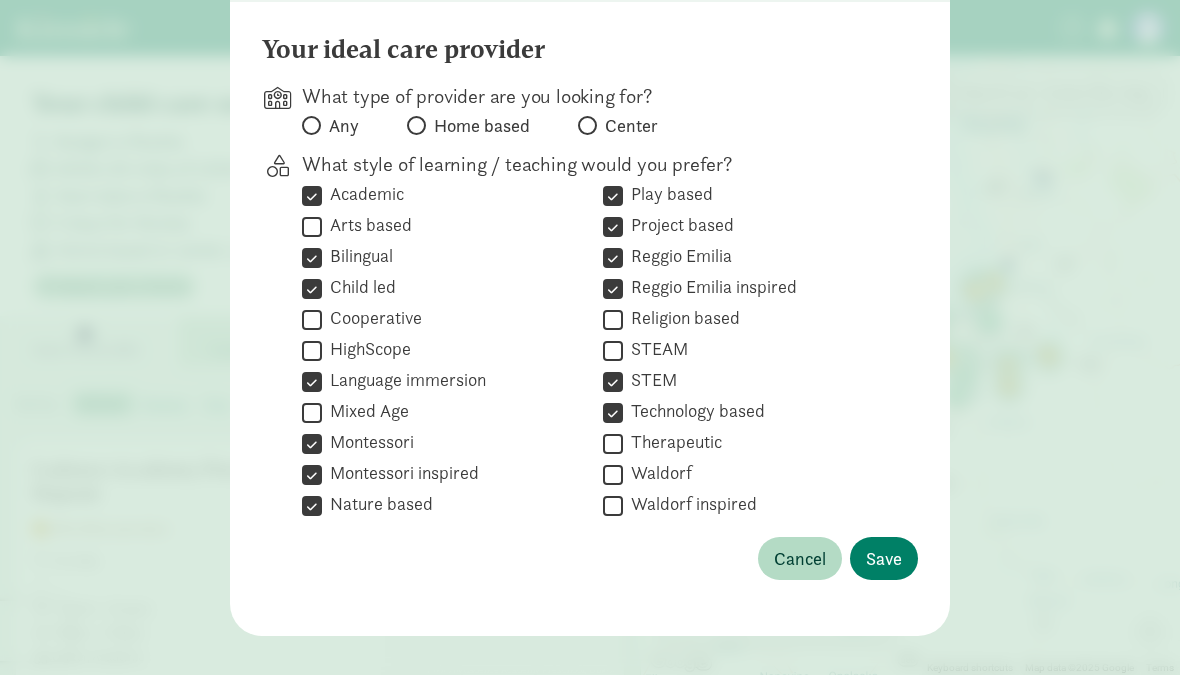 click on "Any" at bounding box center [308, 125] 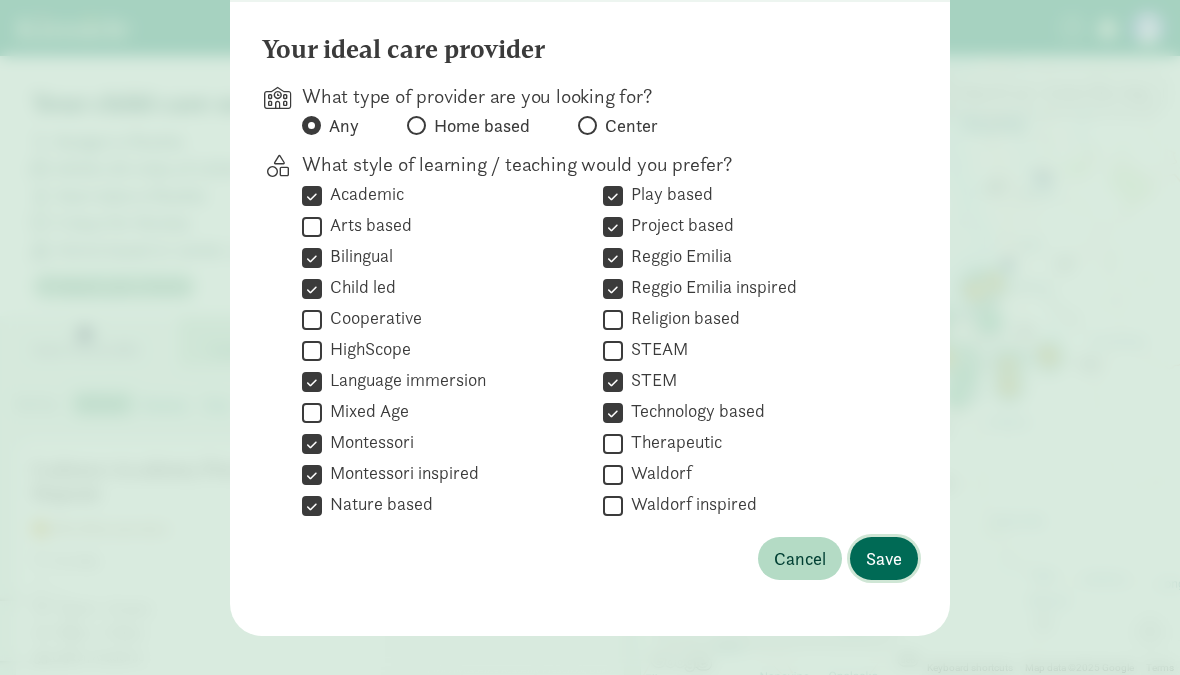 click on "Save" 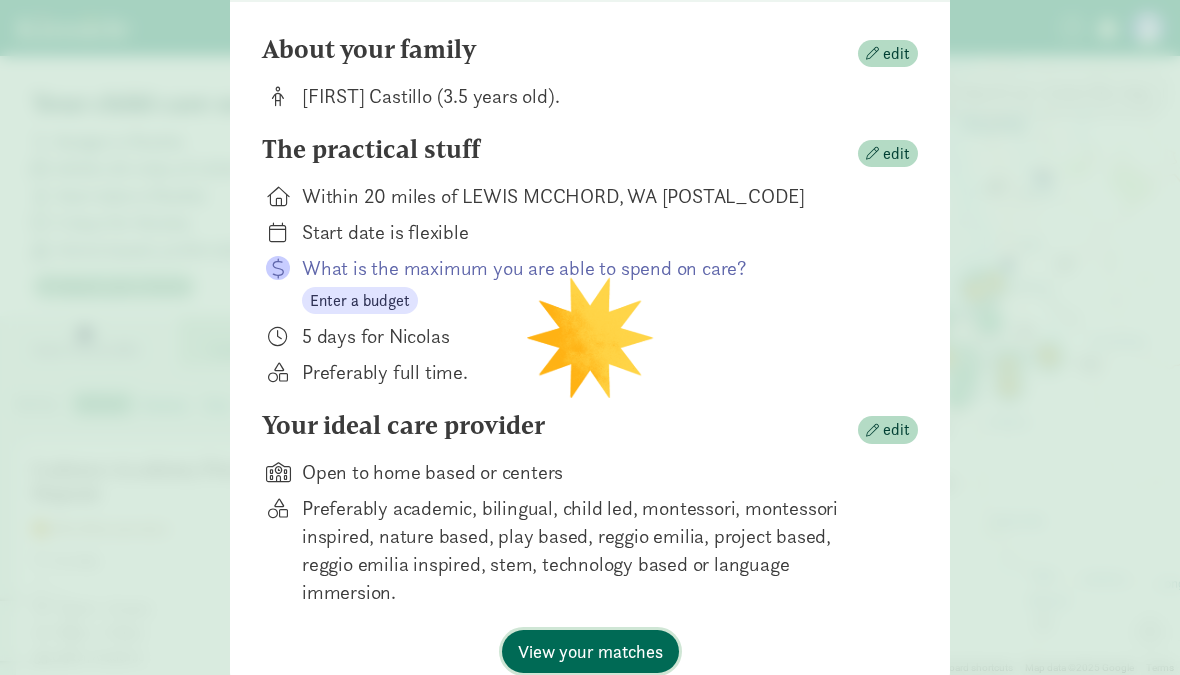 click on "View your matches" at bounding box center [590, 651] 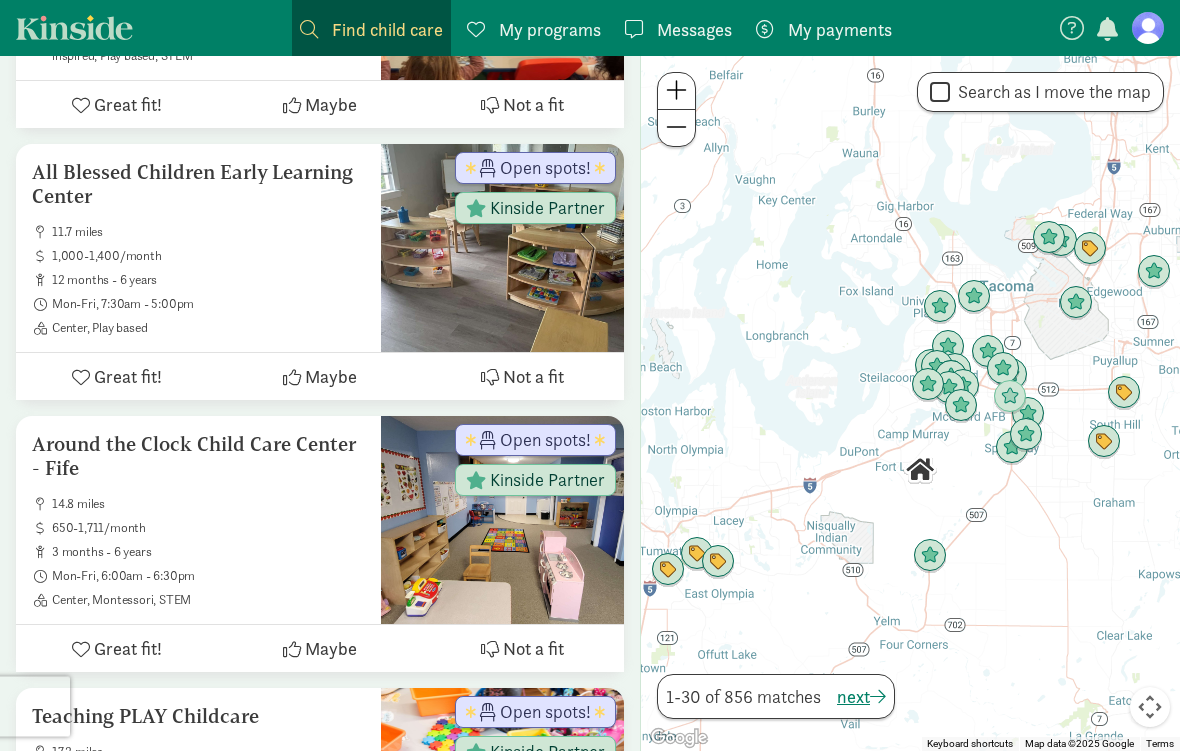 scroll, scrollTop: 2265, scrollLeft: 0, axis: vertical 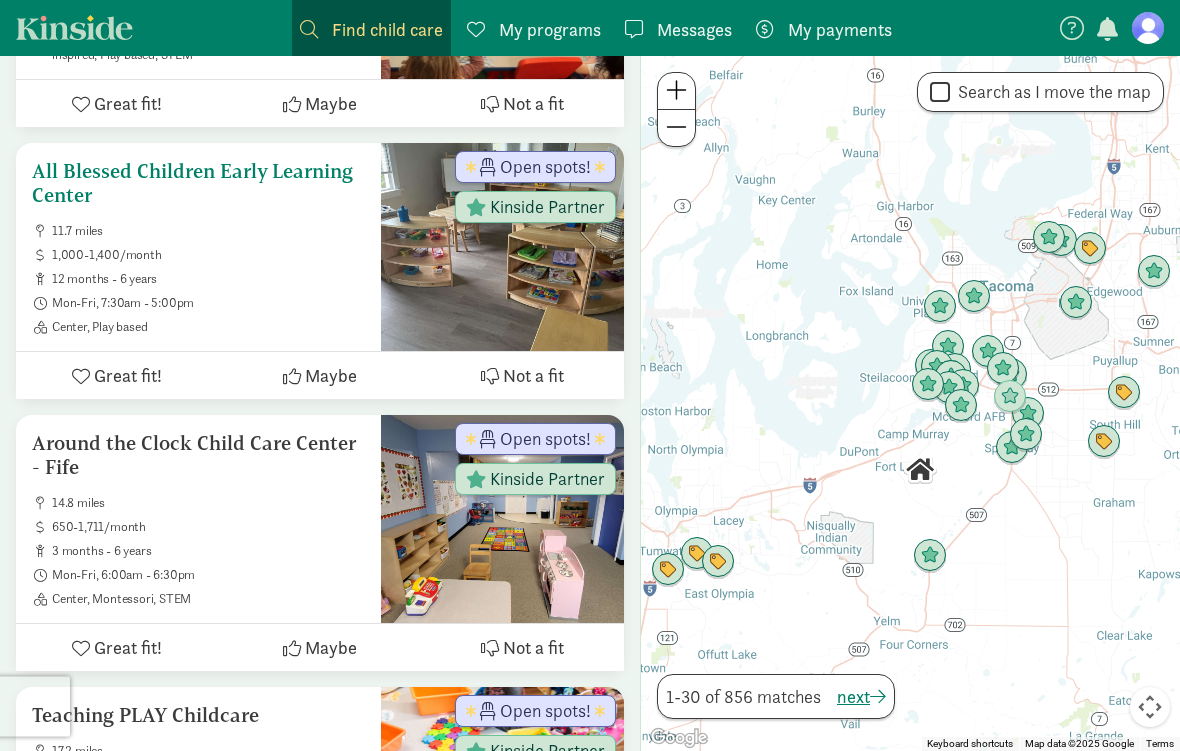 click on "Center, Play based" at bounding box center [208, 328] 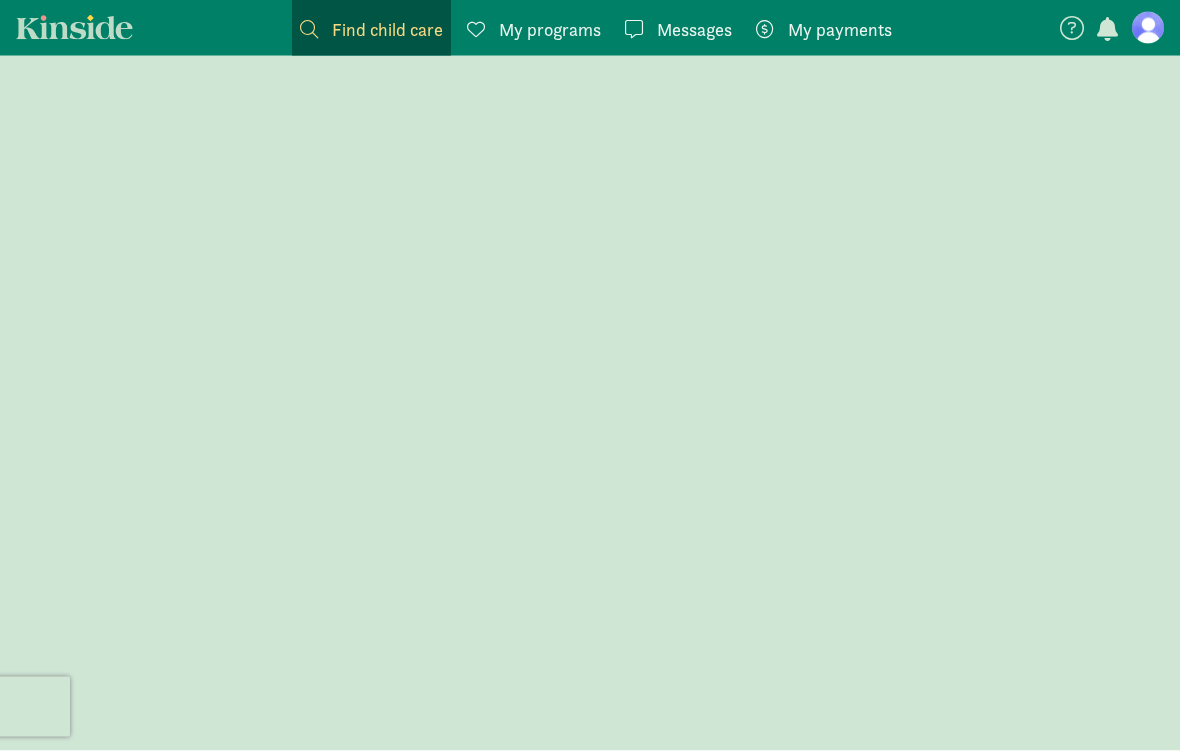 click on "Find child care
Find
My programs
Programs
Messages
Messages
My payments
Pay
Find child care
Find
My programs
Programs
Messages
Messages
My payments
Pay" at bounding box center [590, 375] 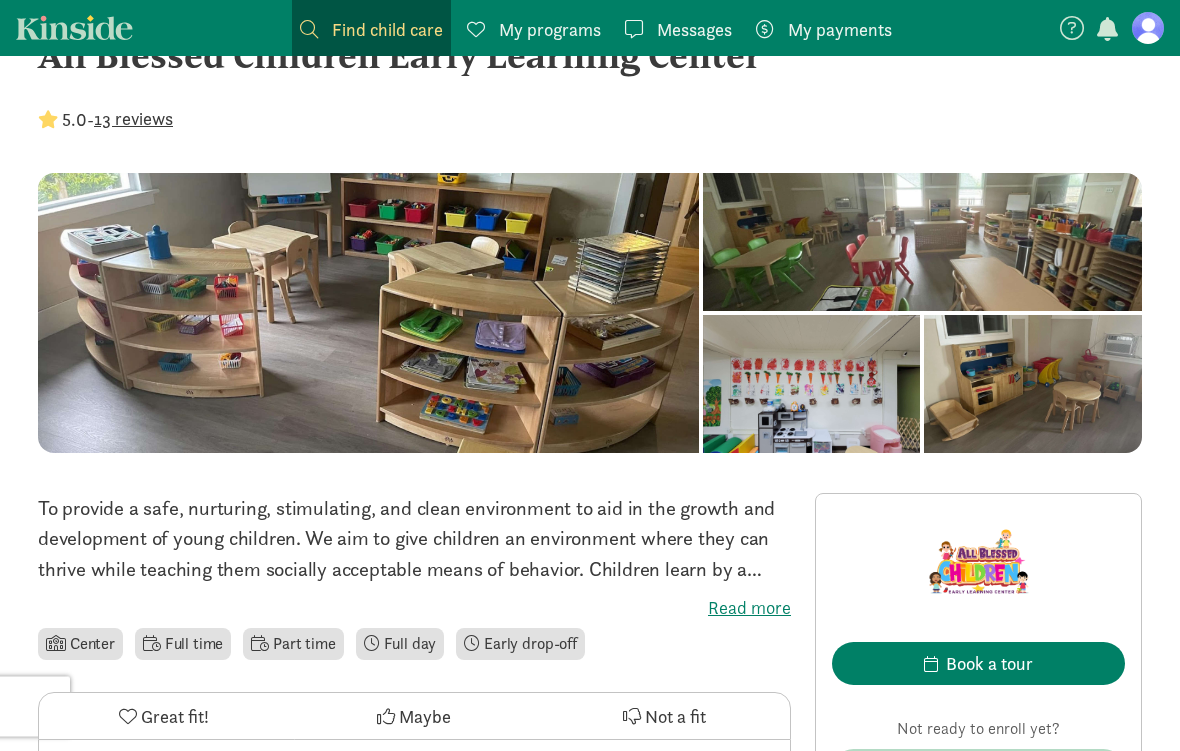 scroll, scrollTop: 334, scrollLeft: 0, axis: vertical 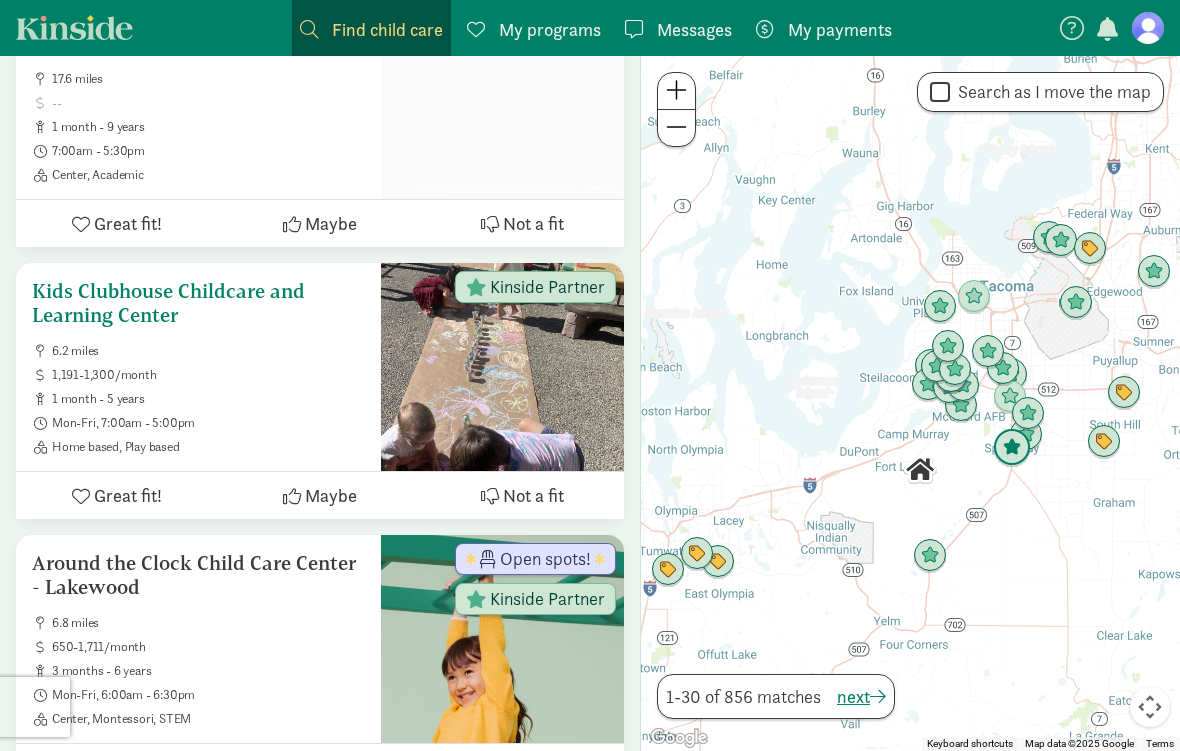 click on "Kids Clubhouse Childcare and Learning Center" at bounding box center (198, 303) 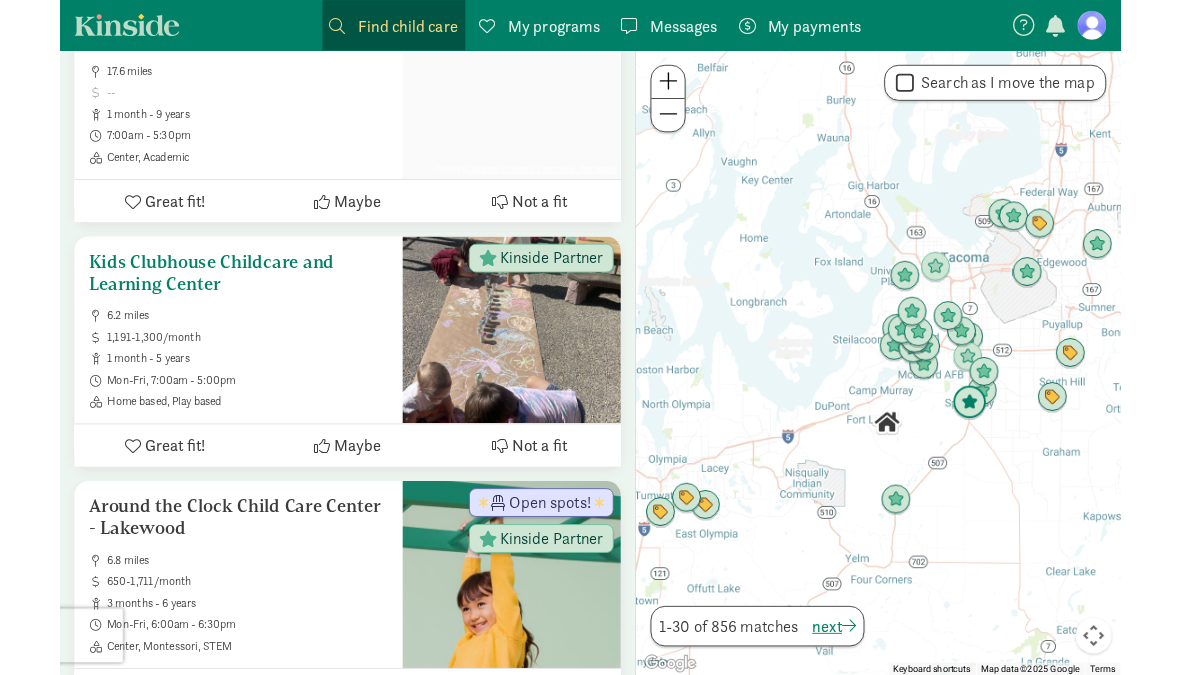 scroll, scrollTop: 0, scrollLeft: 0, axis: both 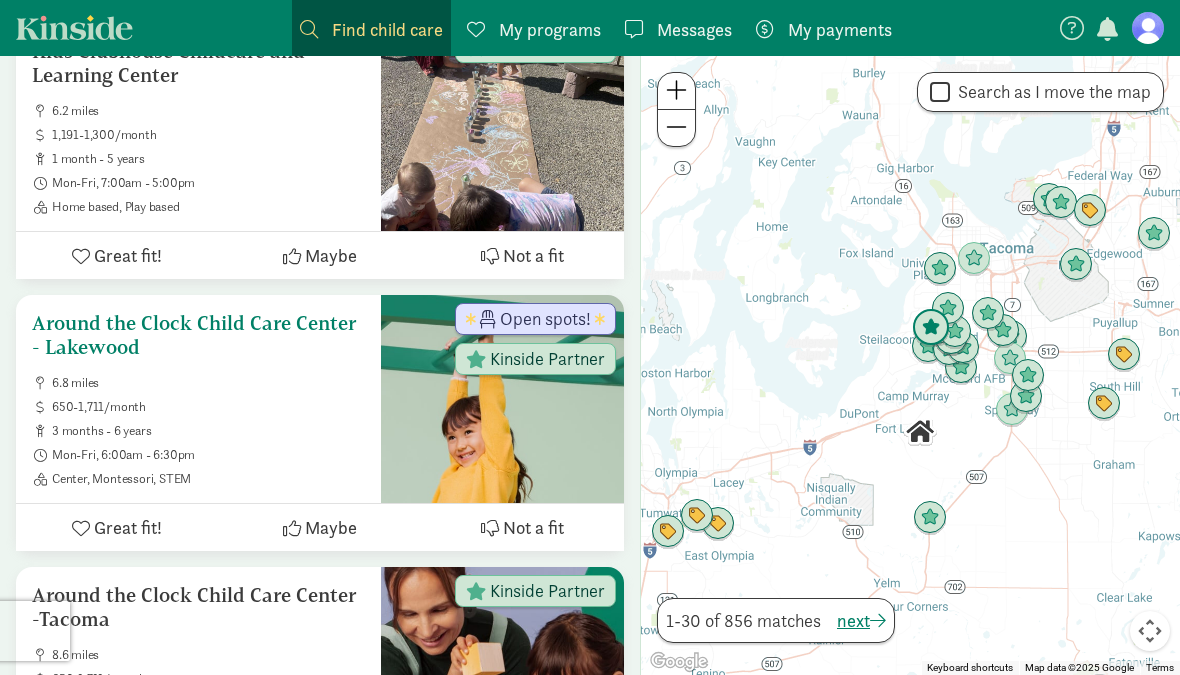 click on "Around the Clock Child Care Center - Lakewood" at bounding box center (198, 335) 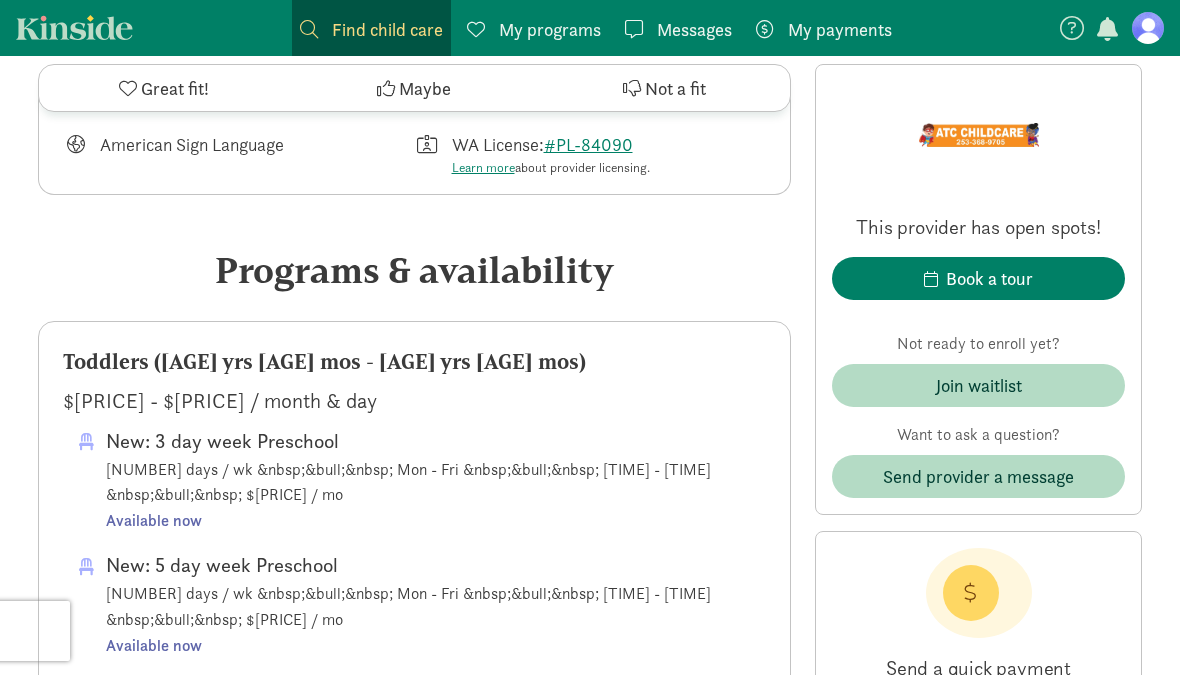 scroll, scrollTop: 786, scrollLeft: 0, axis: vertical 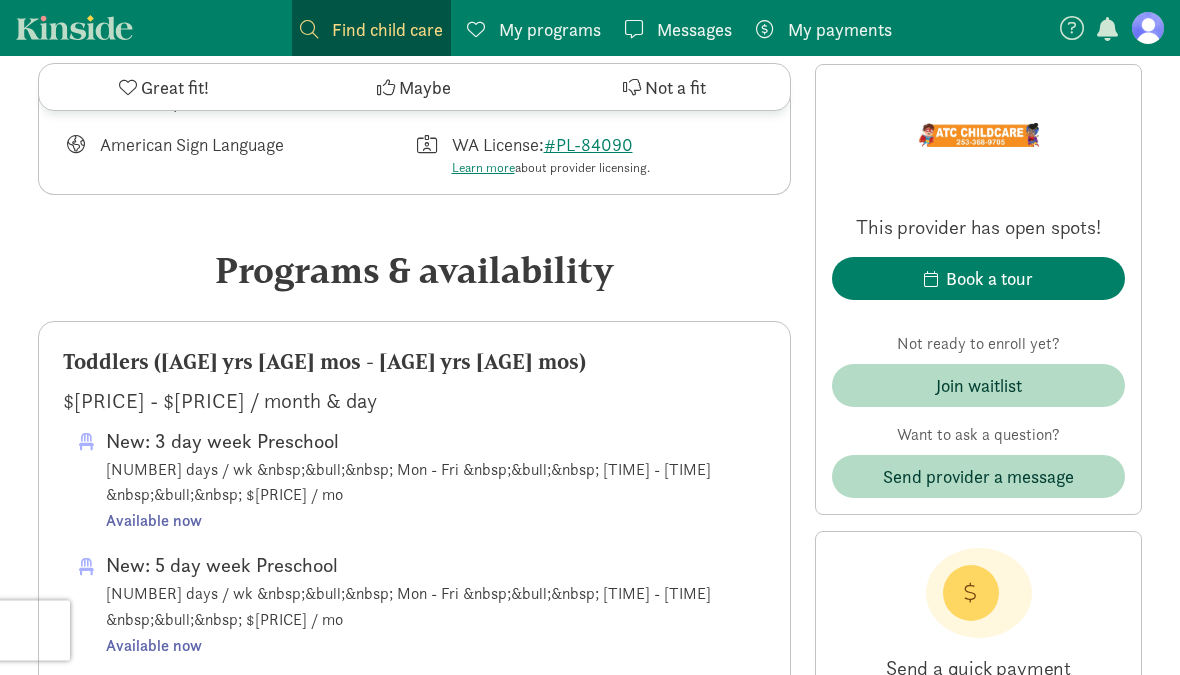 click at bounding box center [386, 88] 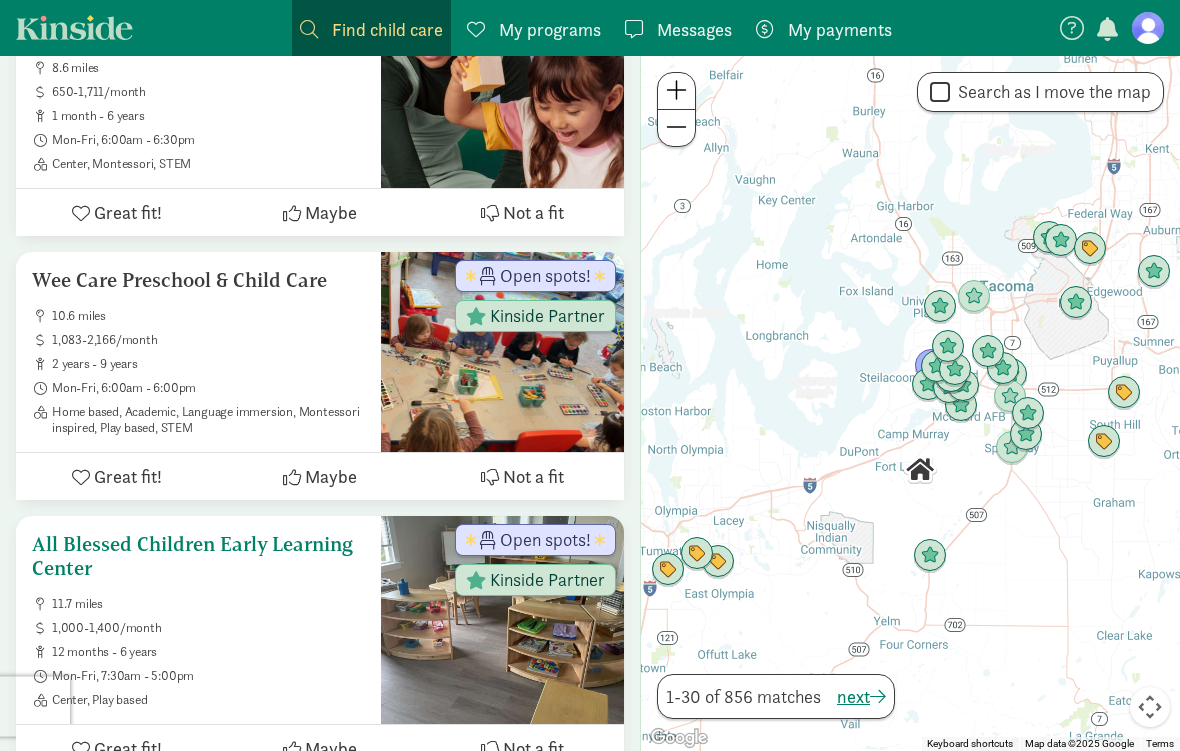 scroll, scrollTop: 1981, scrollLeft: 0, axis: vertical 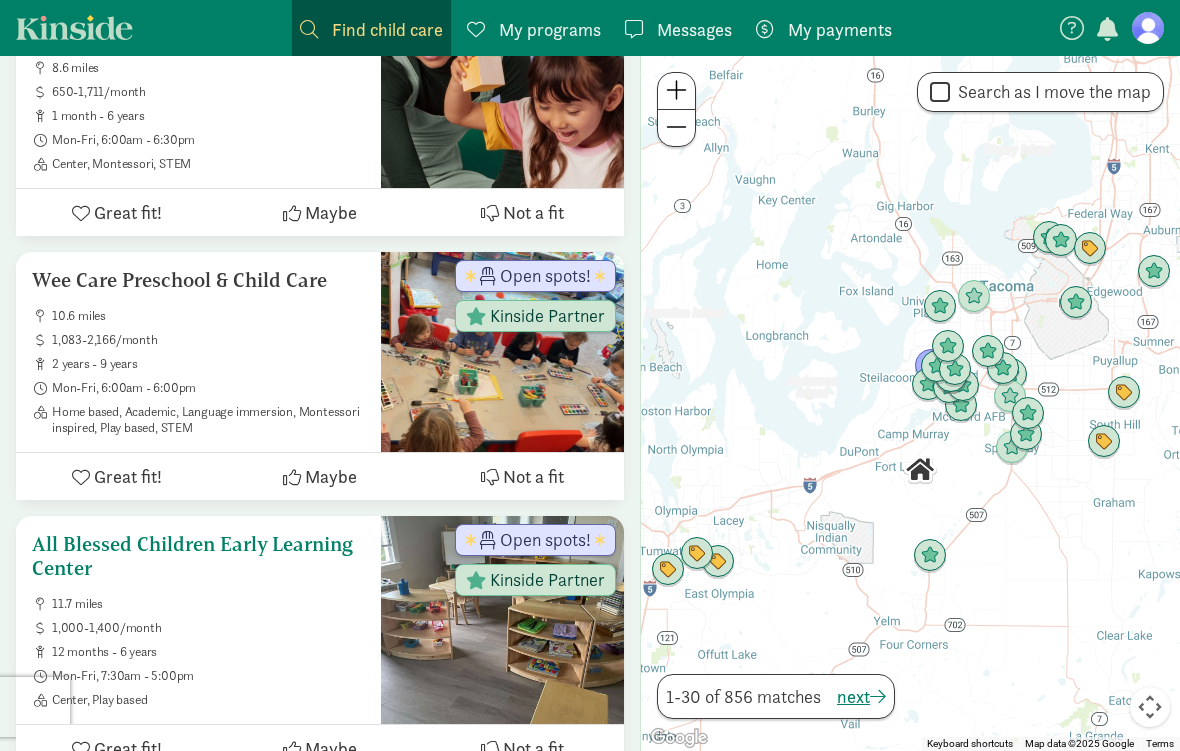 click on "All Blessed Children Early Learning Center" at bounding box center (198, 556) 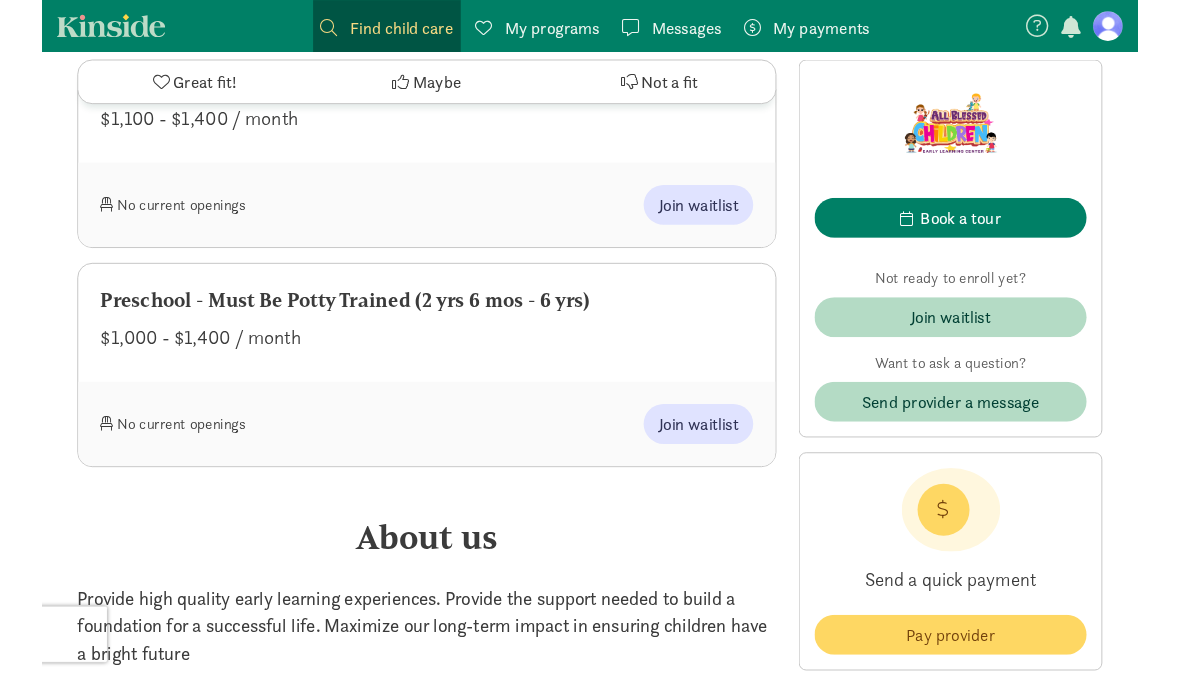 scroll, scrollTop: 1113, scrollLeft: 0, axis: vertical 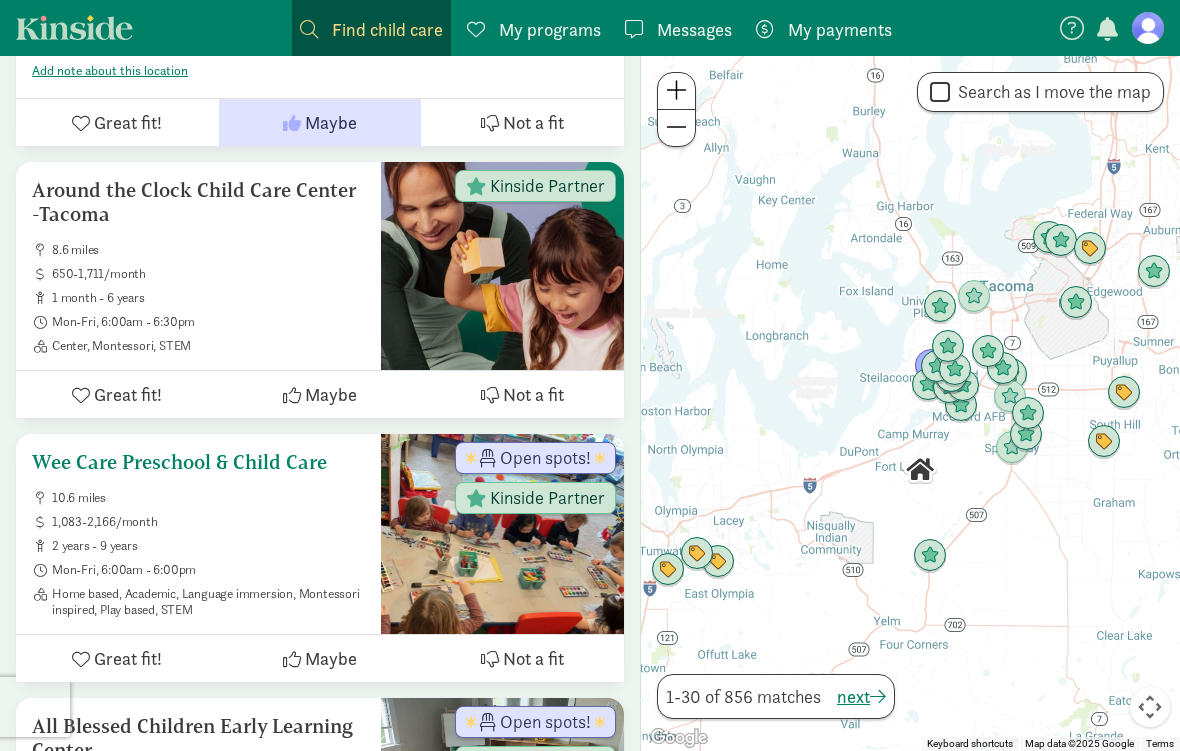 click on "Wee Care Preschool & Child Care" at bounding box center [198, 462] 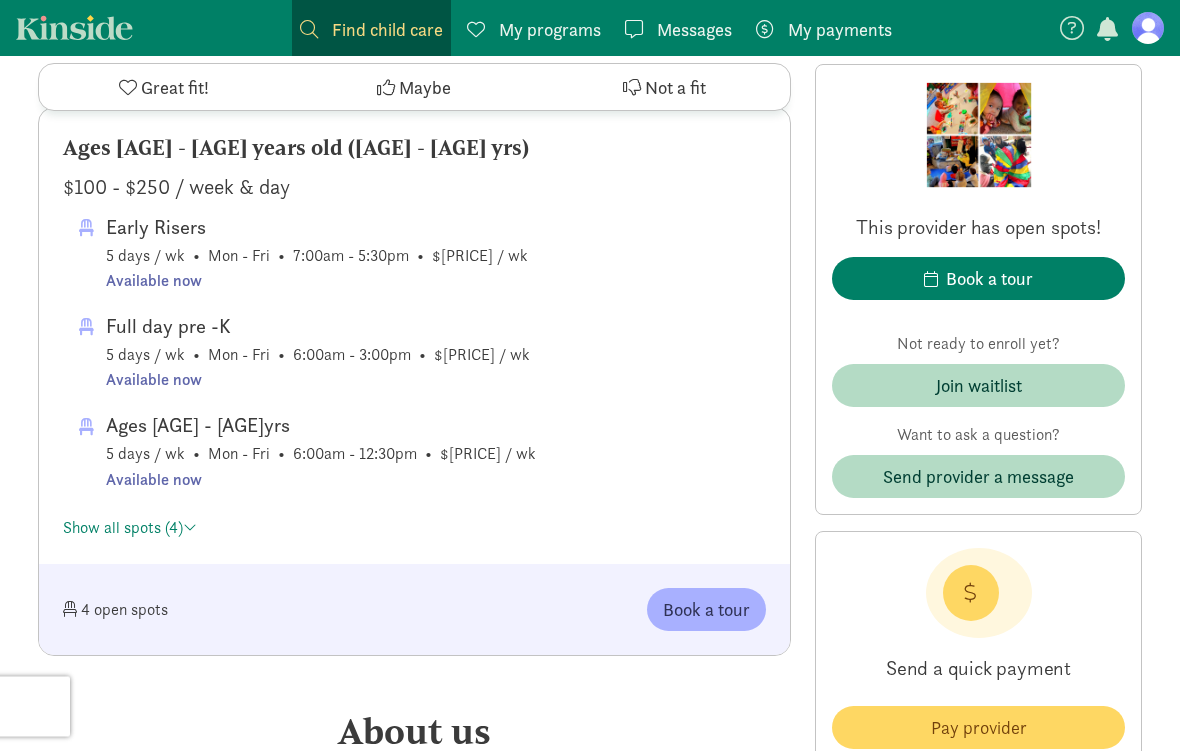 scroll, scrollTop: 1071, scrollLeft: 0, axis: vertical 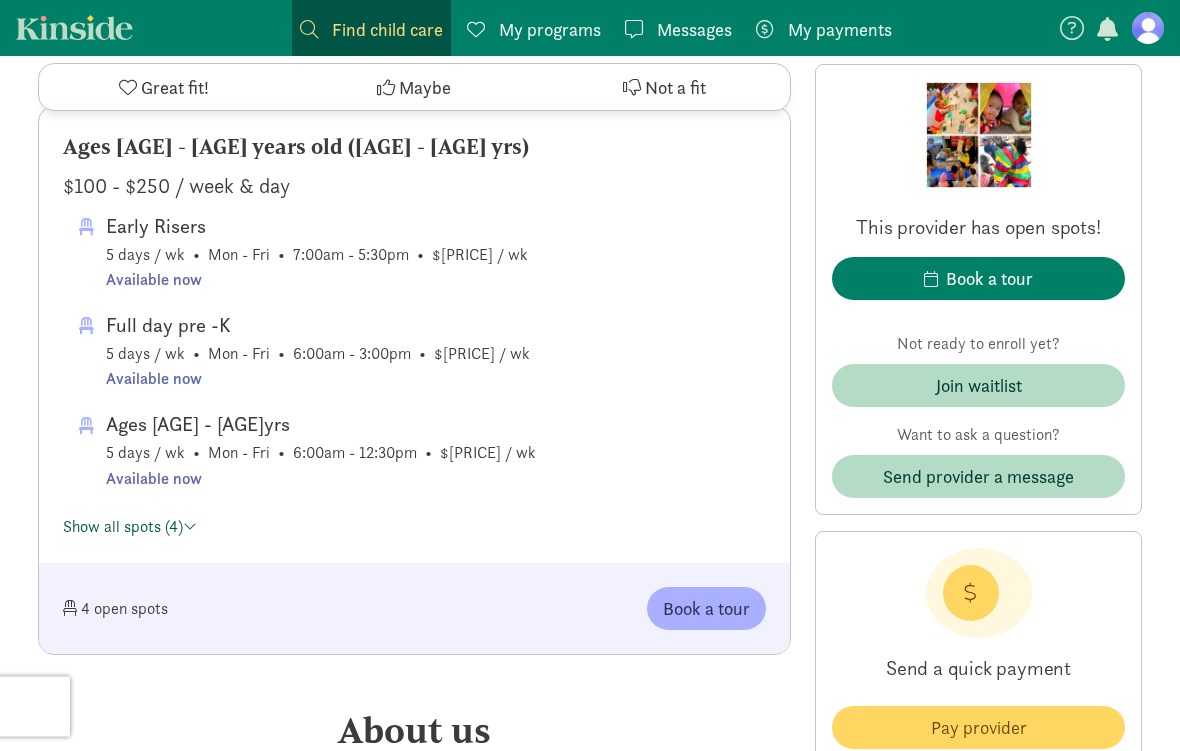 click on "Show all spots (4)" at bounding box center [130, 527] 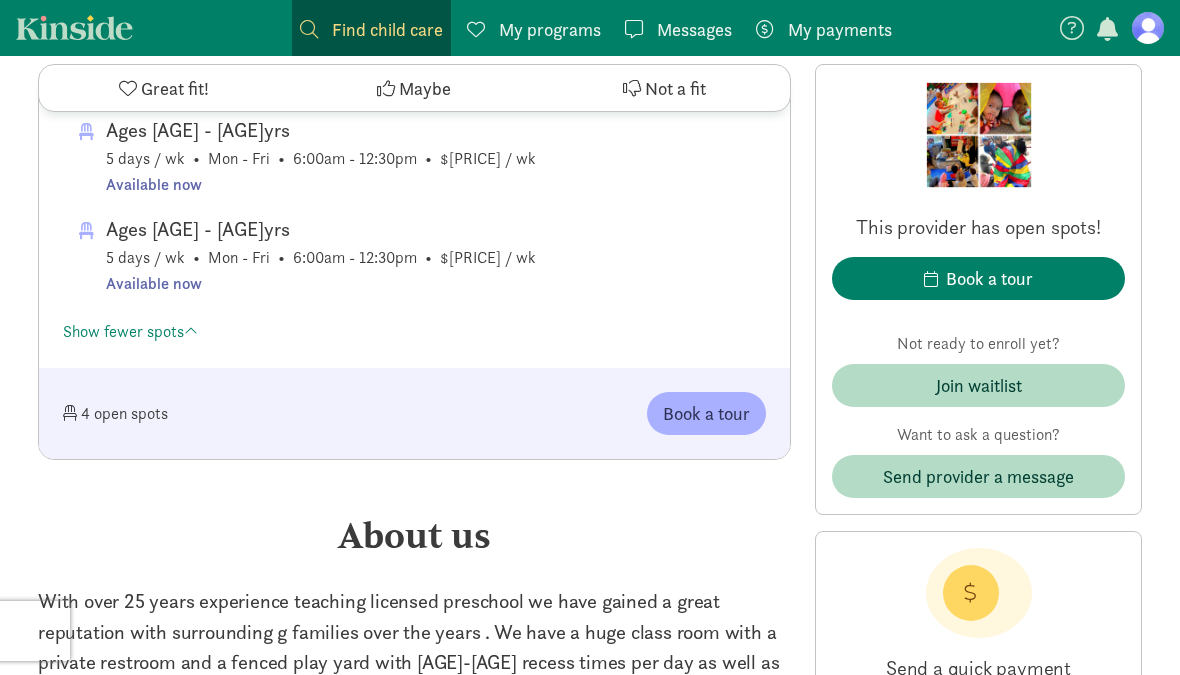 scroll, scrollTop: 1364, scrollLeft: 0, axis: vertical 